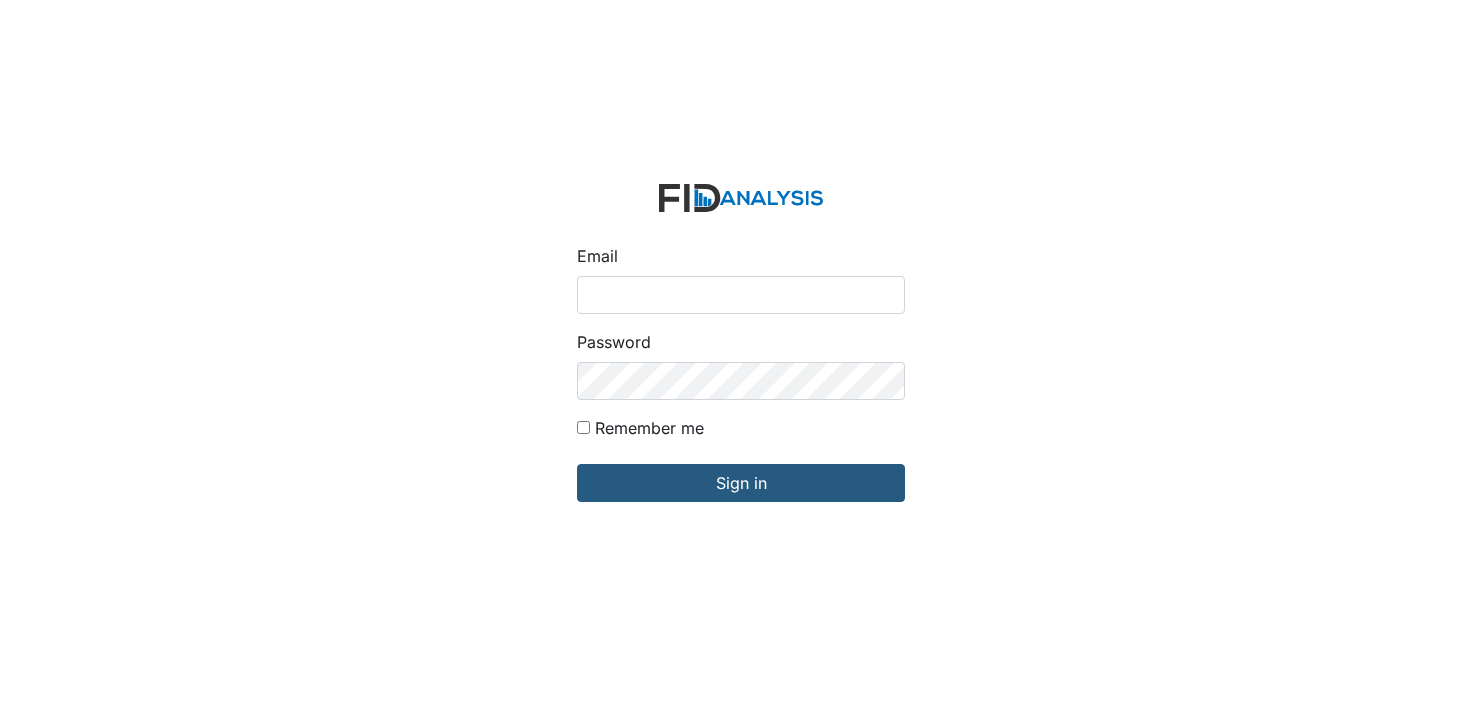 scroll, scrollTop: 0, scrollLeft: 0, axis: both 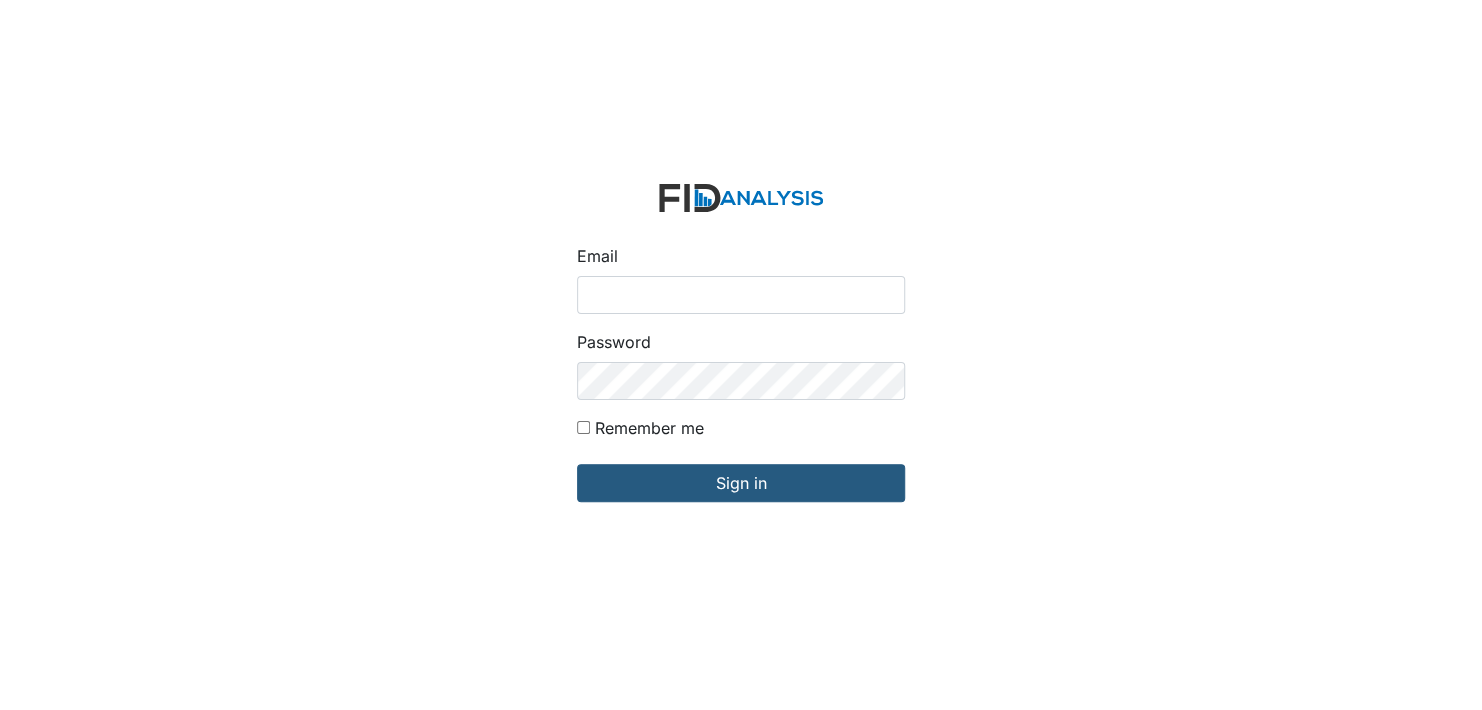 click on "Email" at bounding box center (741, 295) 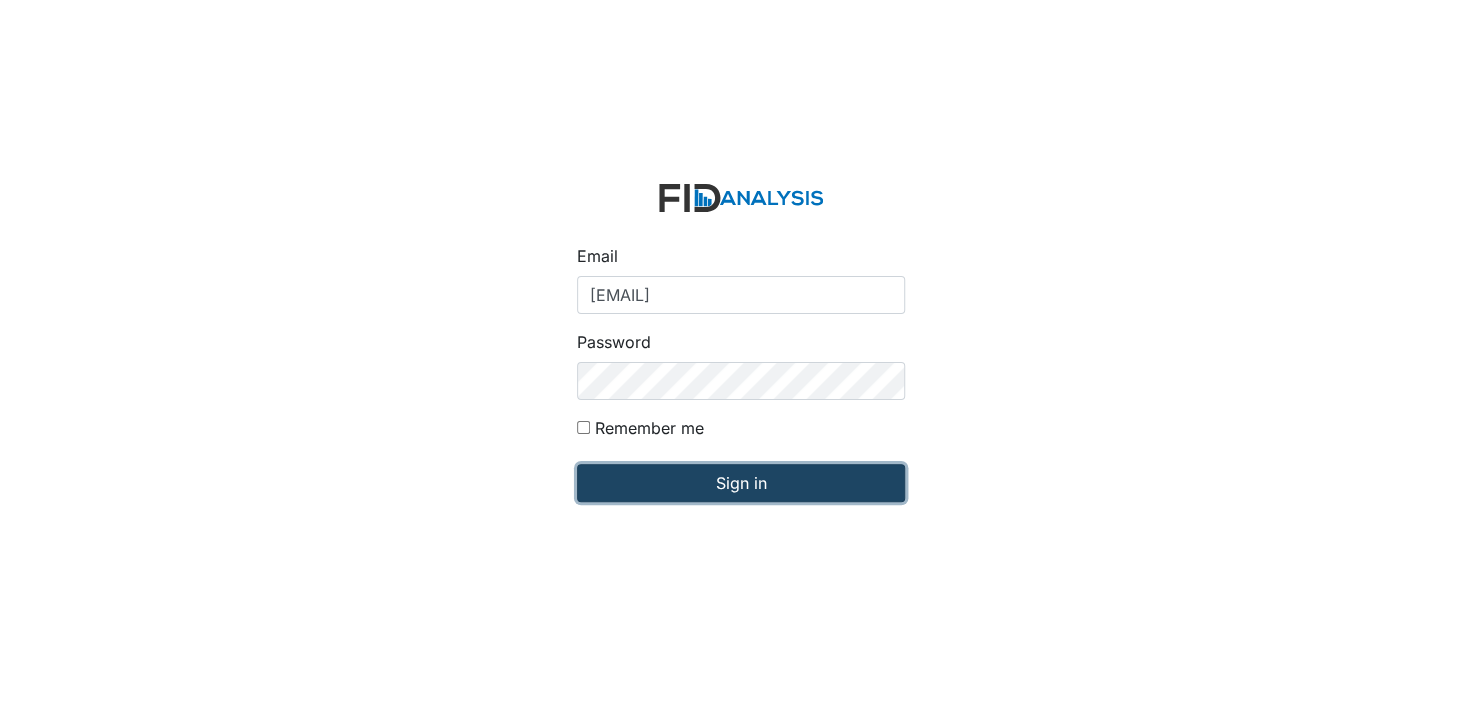 click on "Sign in" at bounding box center [741, 483] 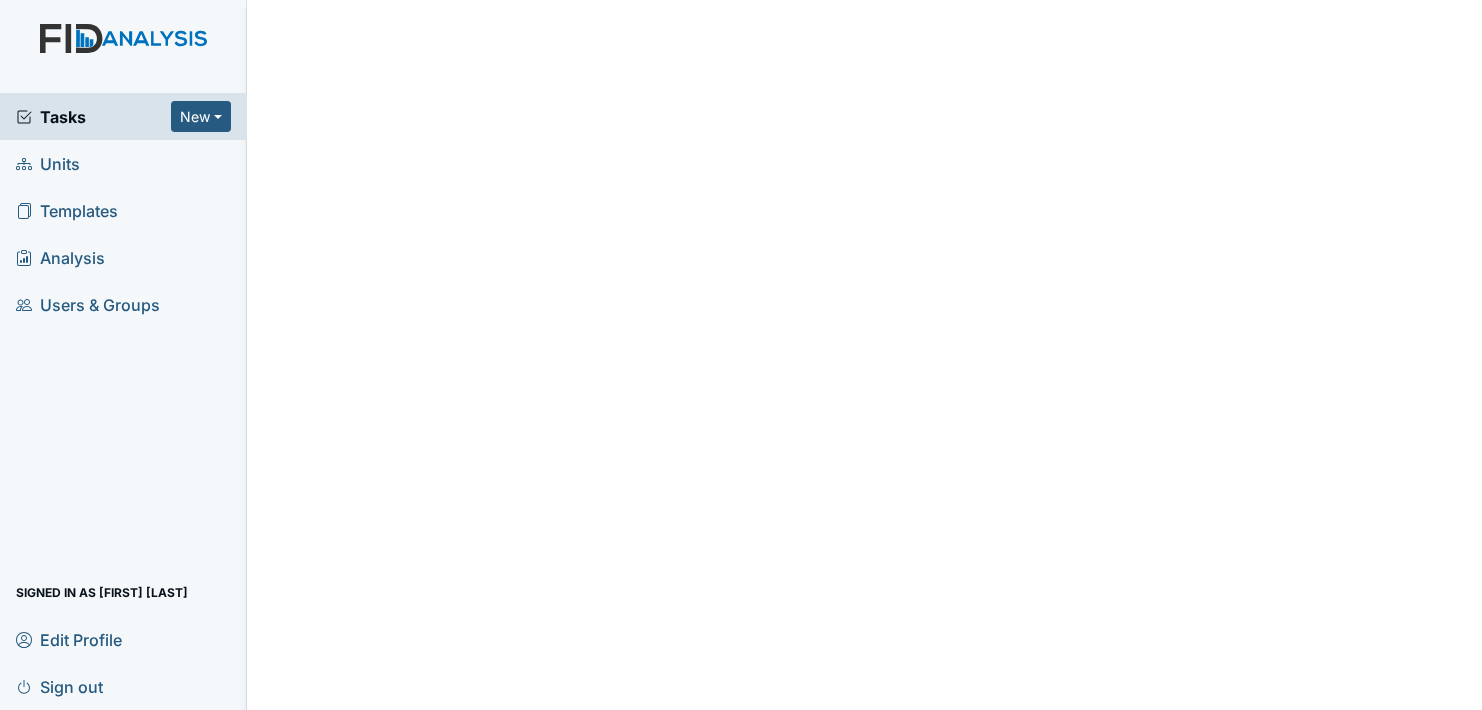 scroll, scrollTop: 0, scrollLeft: 0, axis: both 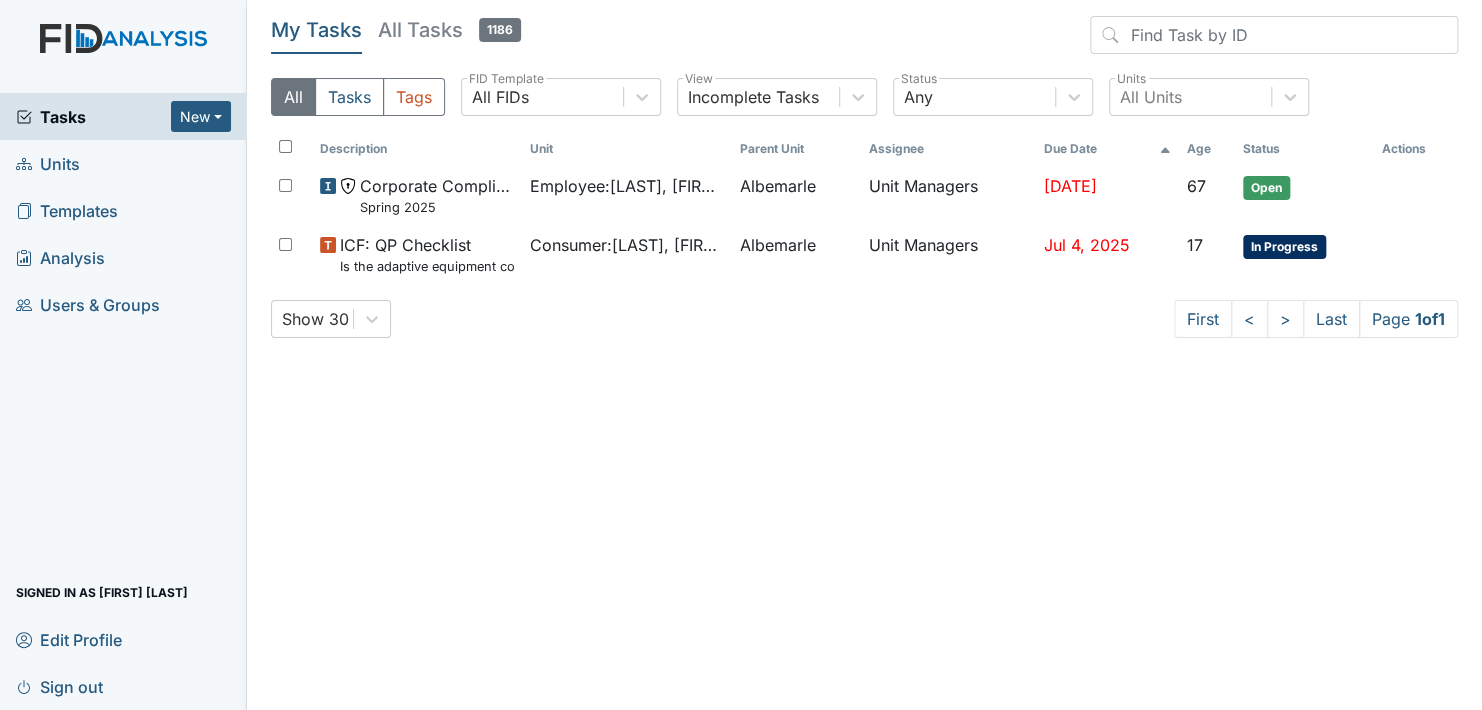 click on "Units" at bounding box center [123, 163] 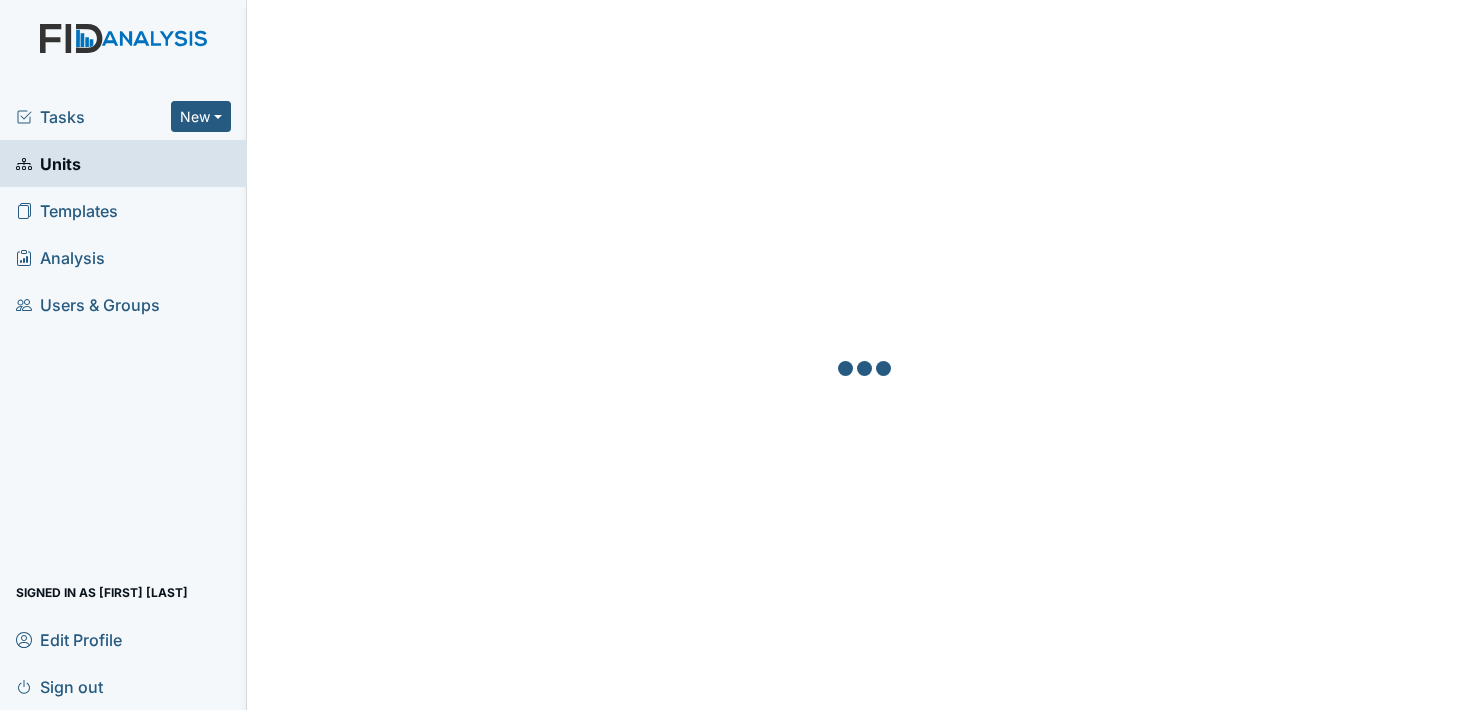 scroll, scrollTop: 0, scrollLeft: 0, axis: both 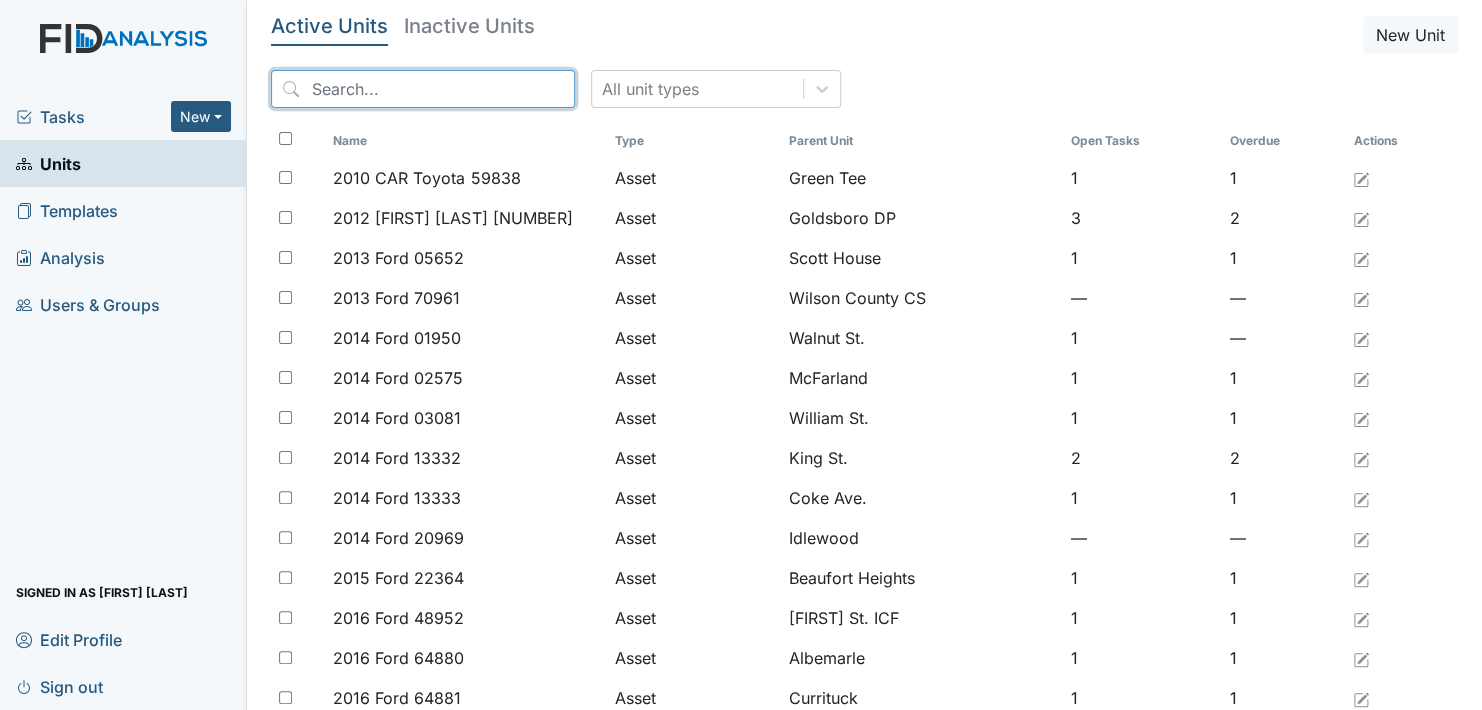 click at bounding box center (423, 89) 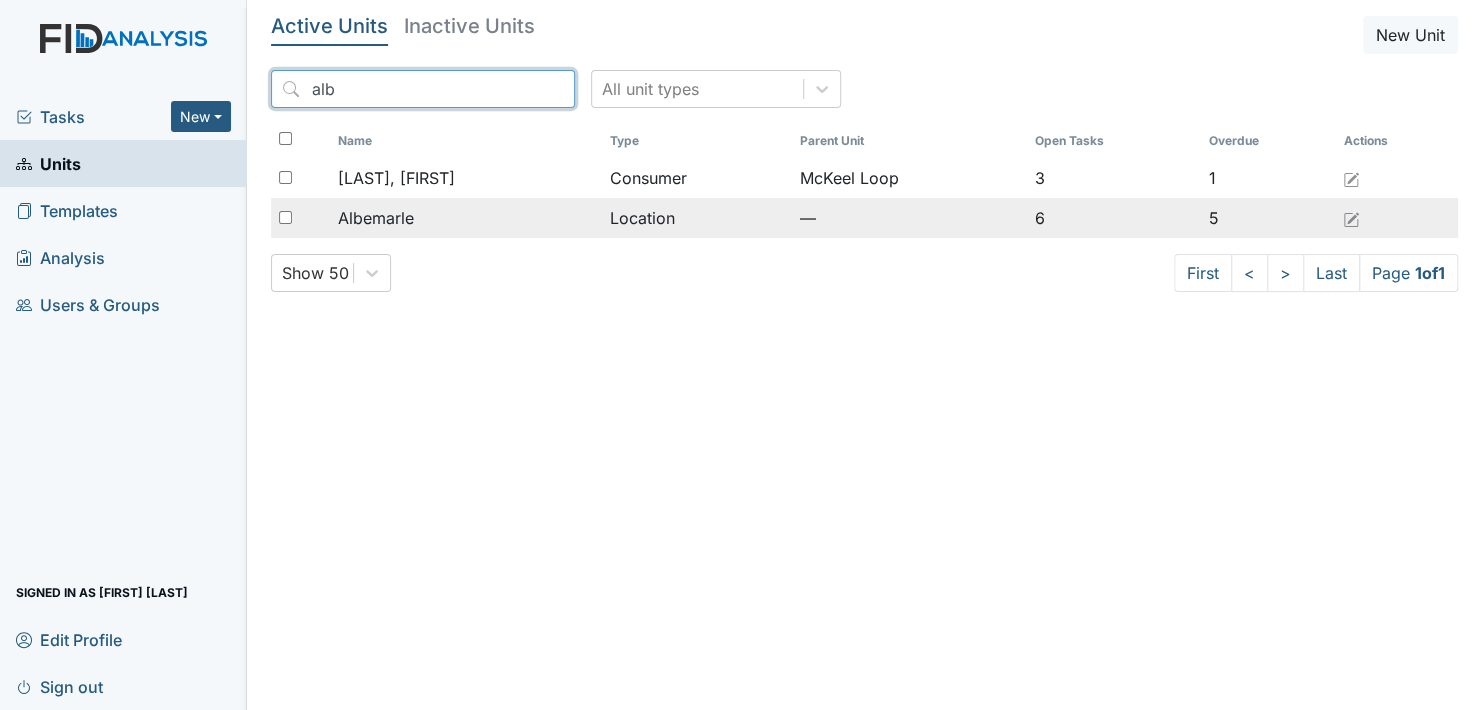 type on "alb" 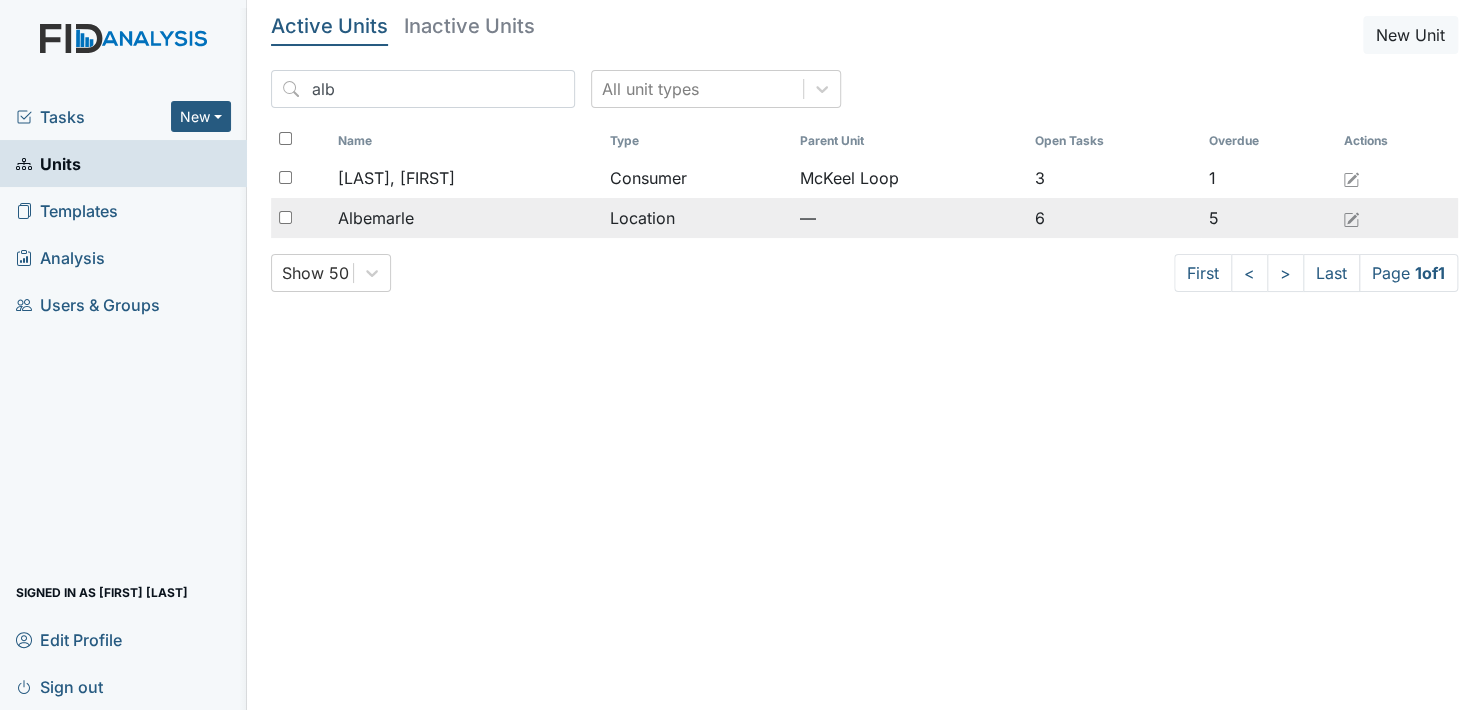 click on "Albemarle" at bounding box center (396, 178) 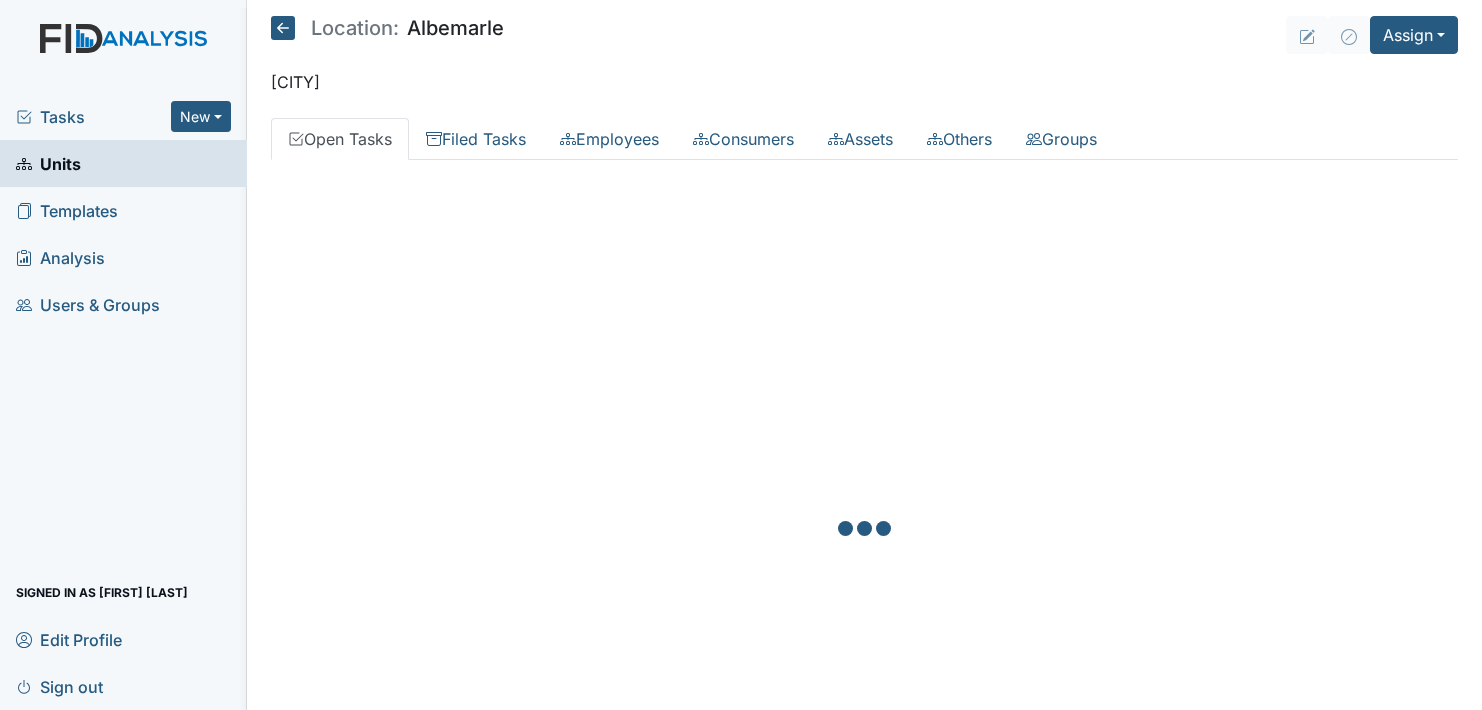 scroll, scrollTop: 0, scrollLeft: 0, axis: both 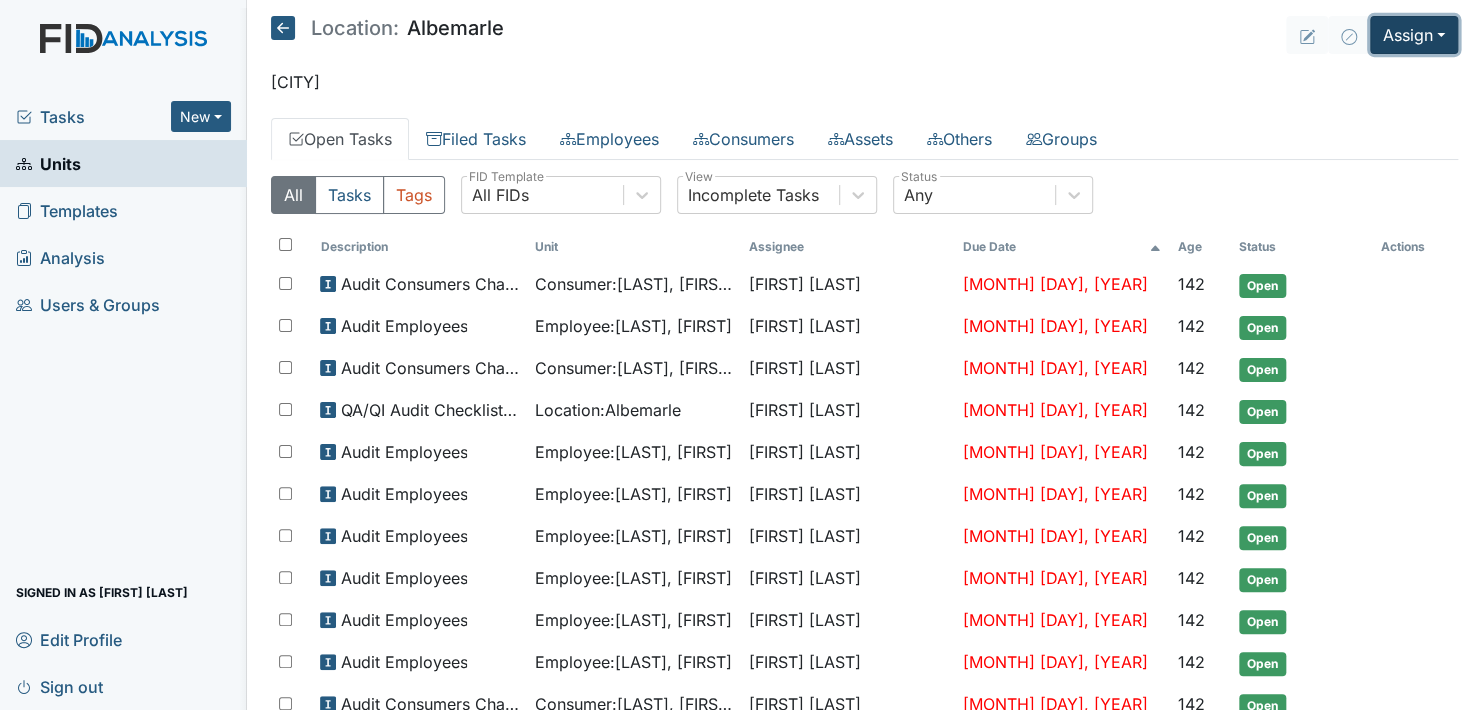 click on "Assign" at bounding box center [1414, 35] 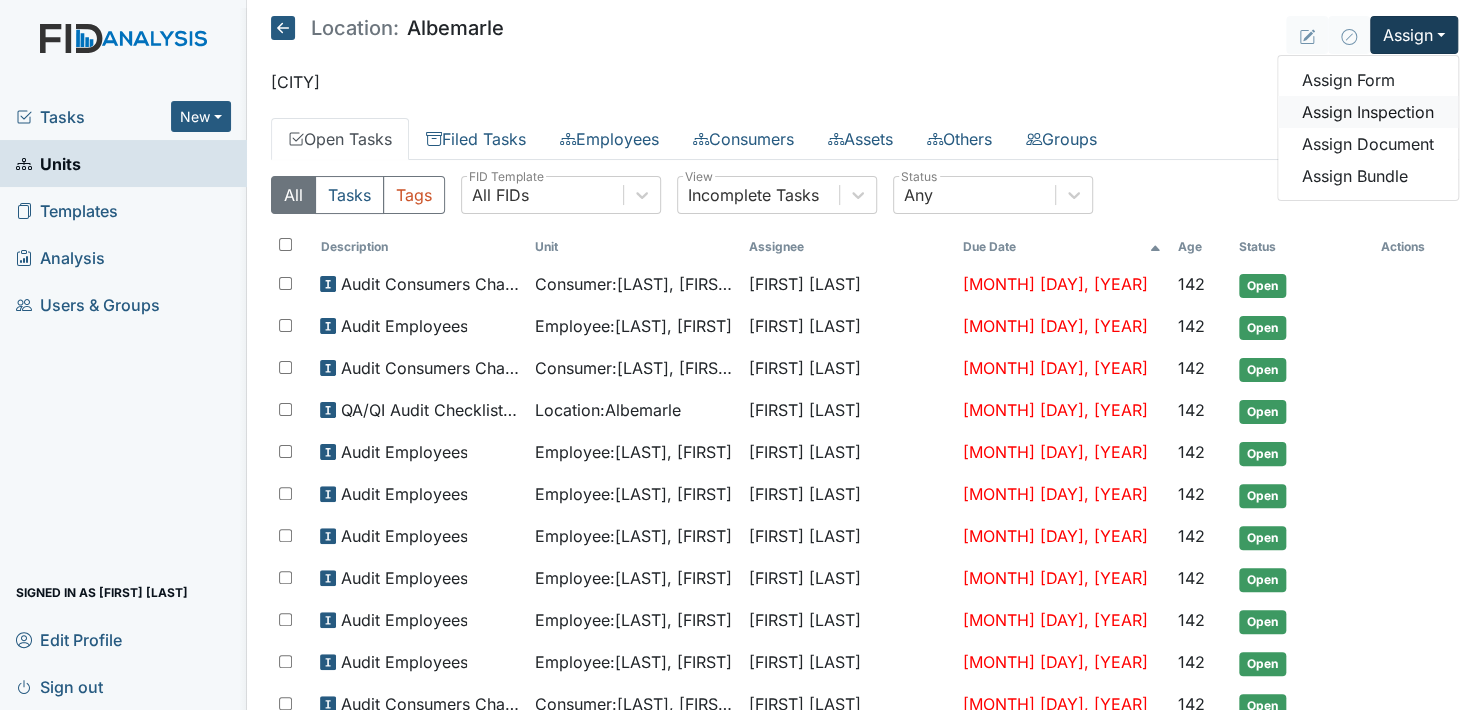 click on "Assign Inspection" at bounding box center (1368, 112) 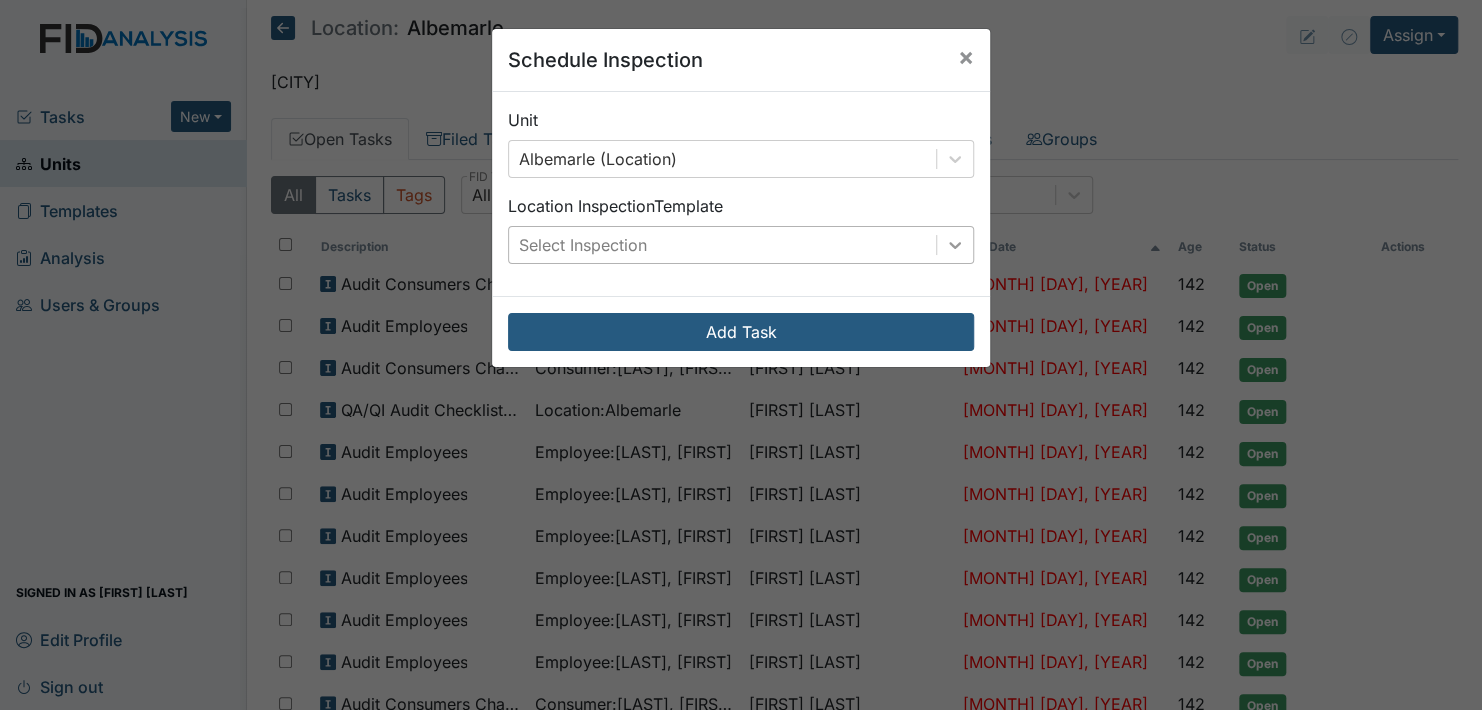 click at bounding box center [955, 159] 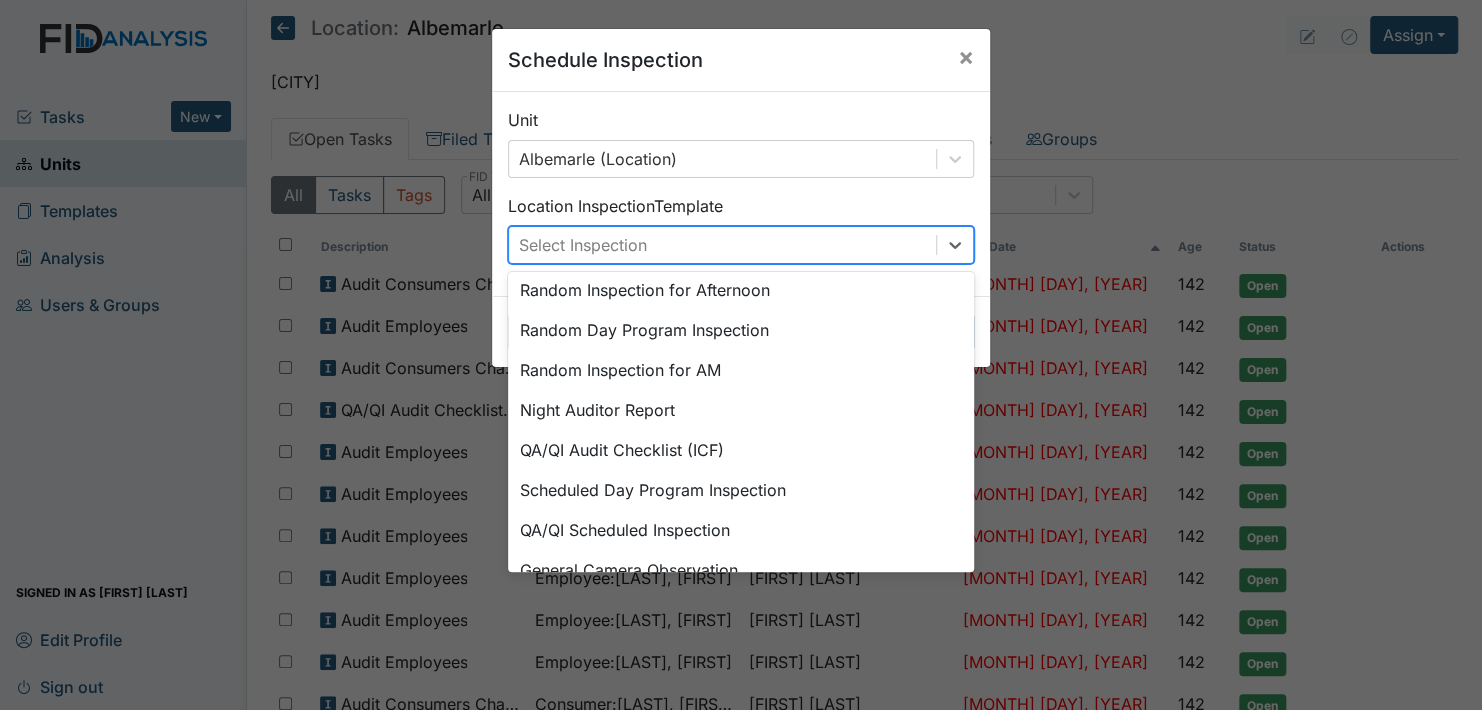 scroll, scrollTop: 344, scrollLeft: 0, axis: vertical 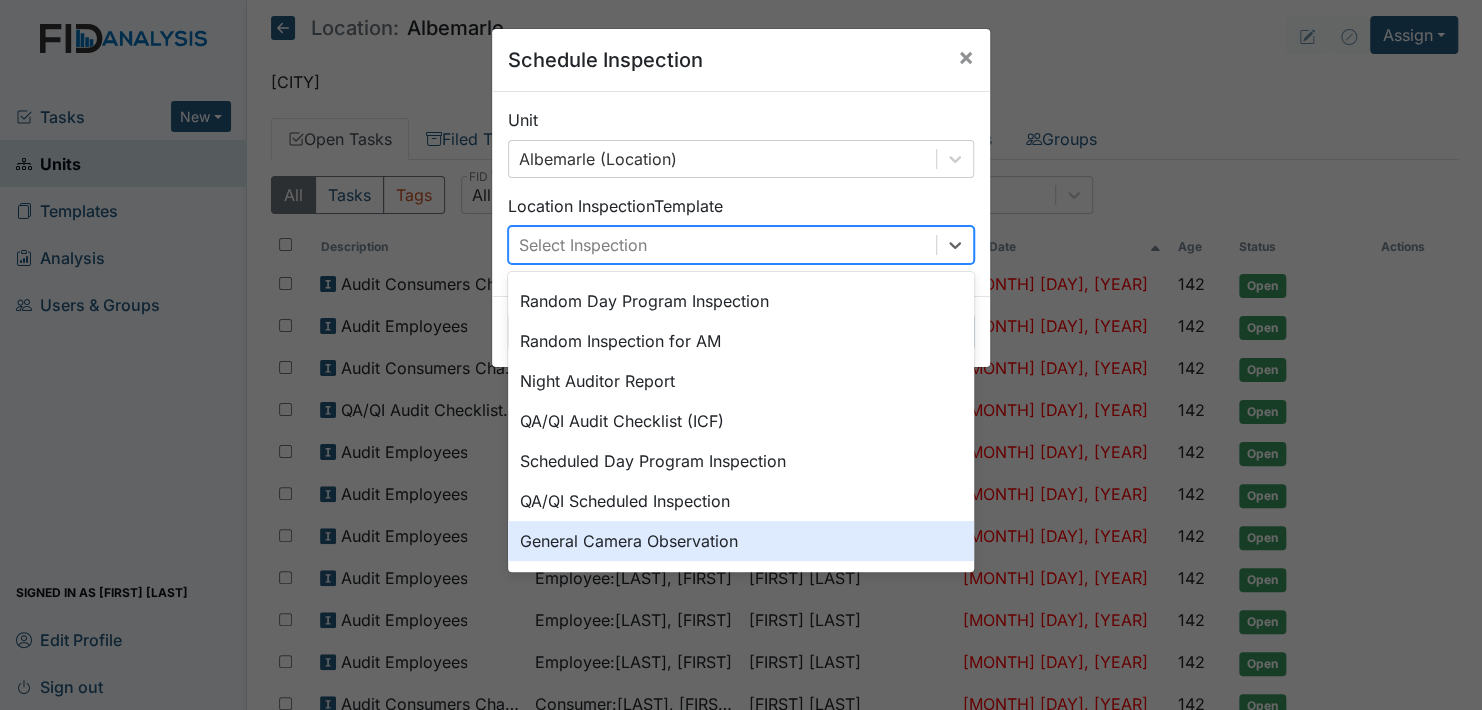 click on "General Camera Observation" at bounding box center (741, 541) 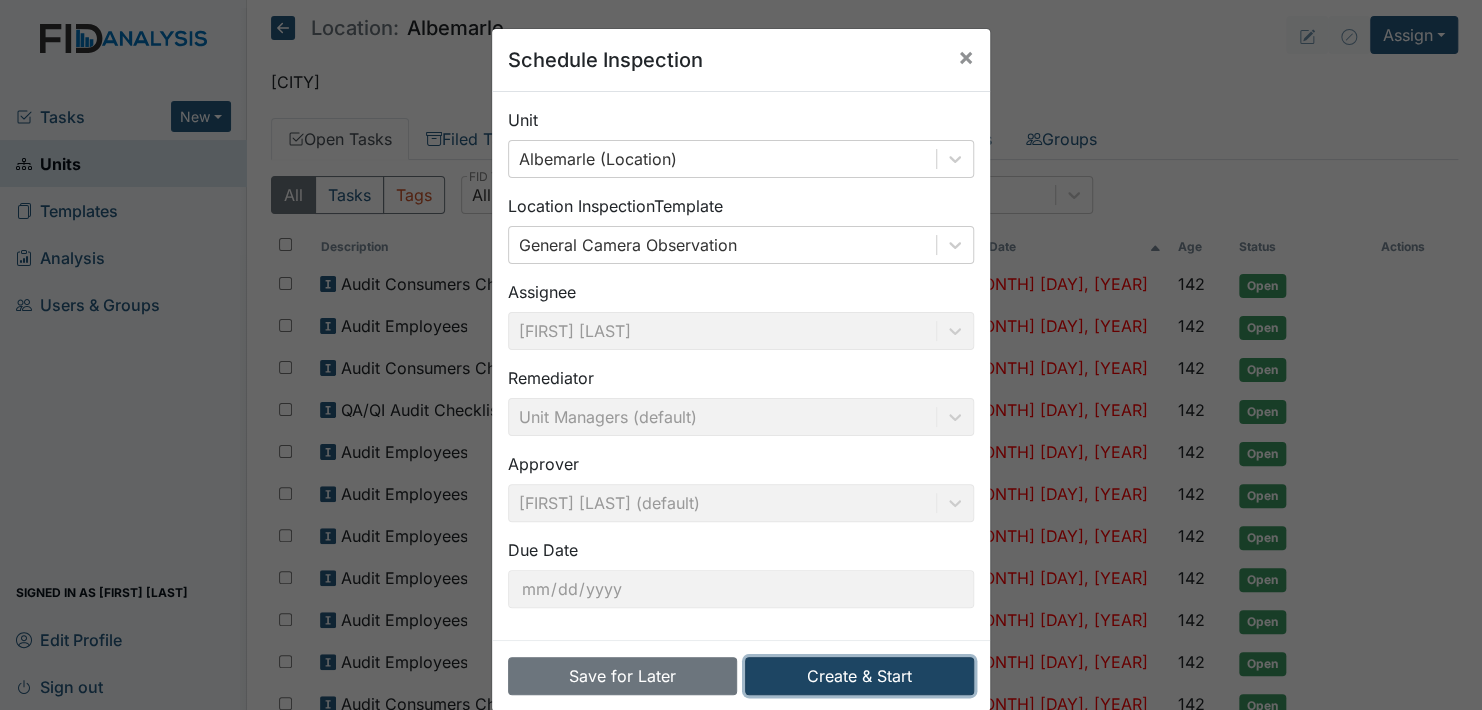 click on "Create & Start" at bounding box center (859, 676) 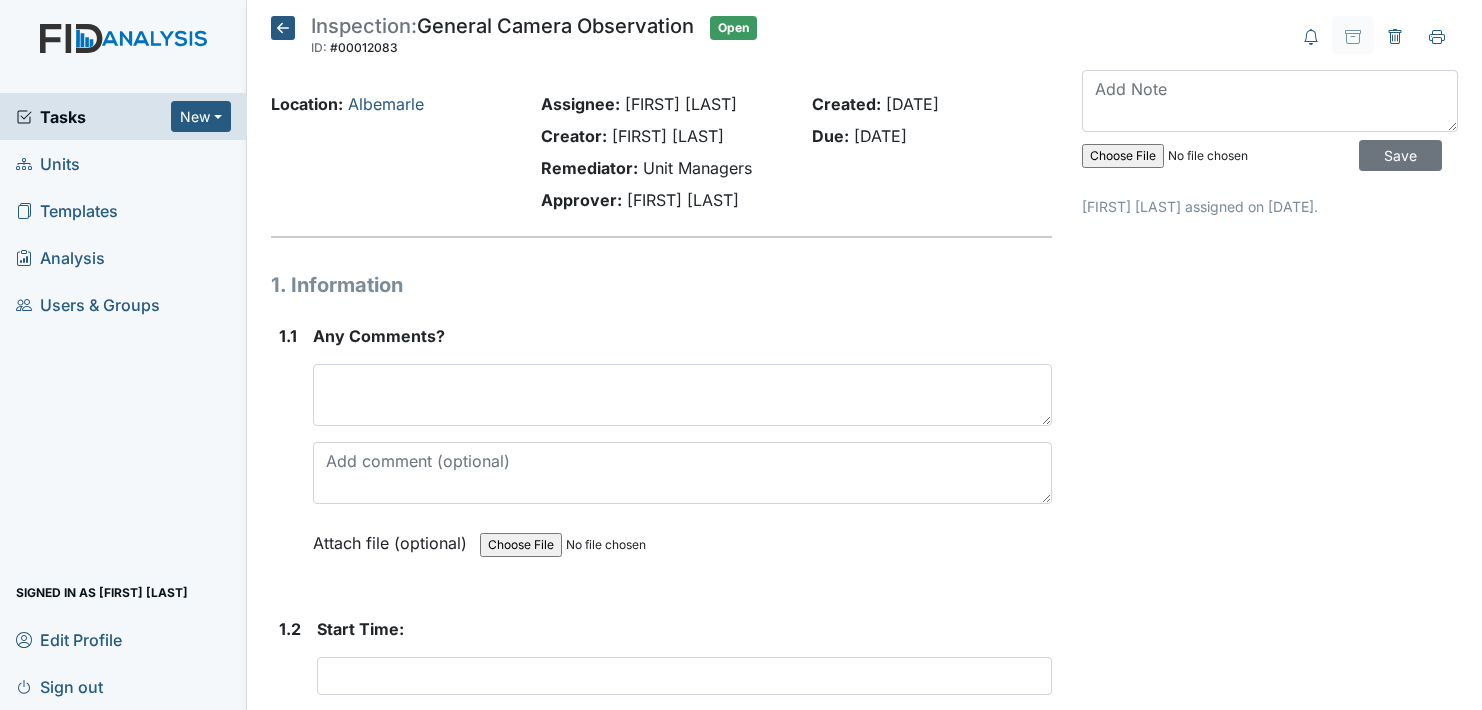 scroll, scrollTop: 0, scrollLeft: 0, axis: both 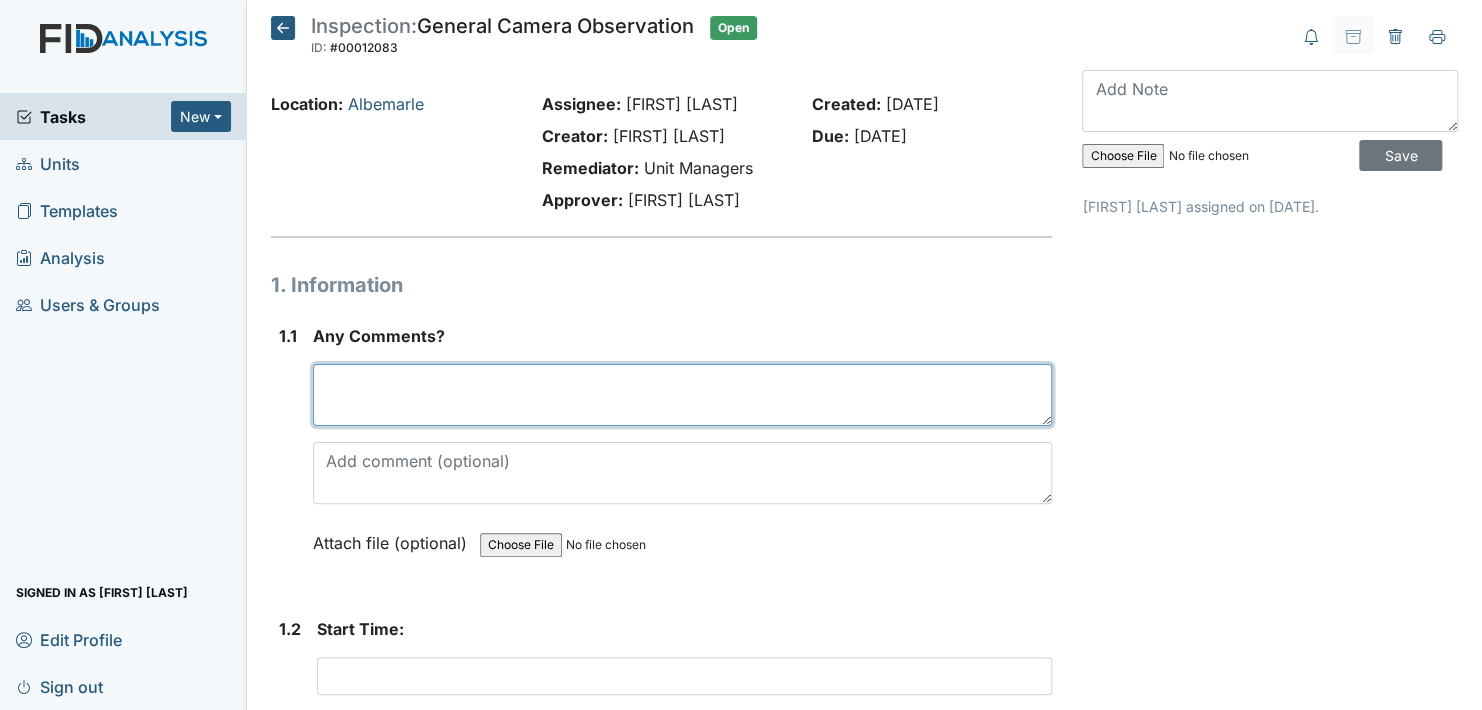 click at bounding box center [682, 395] 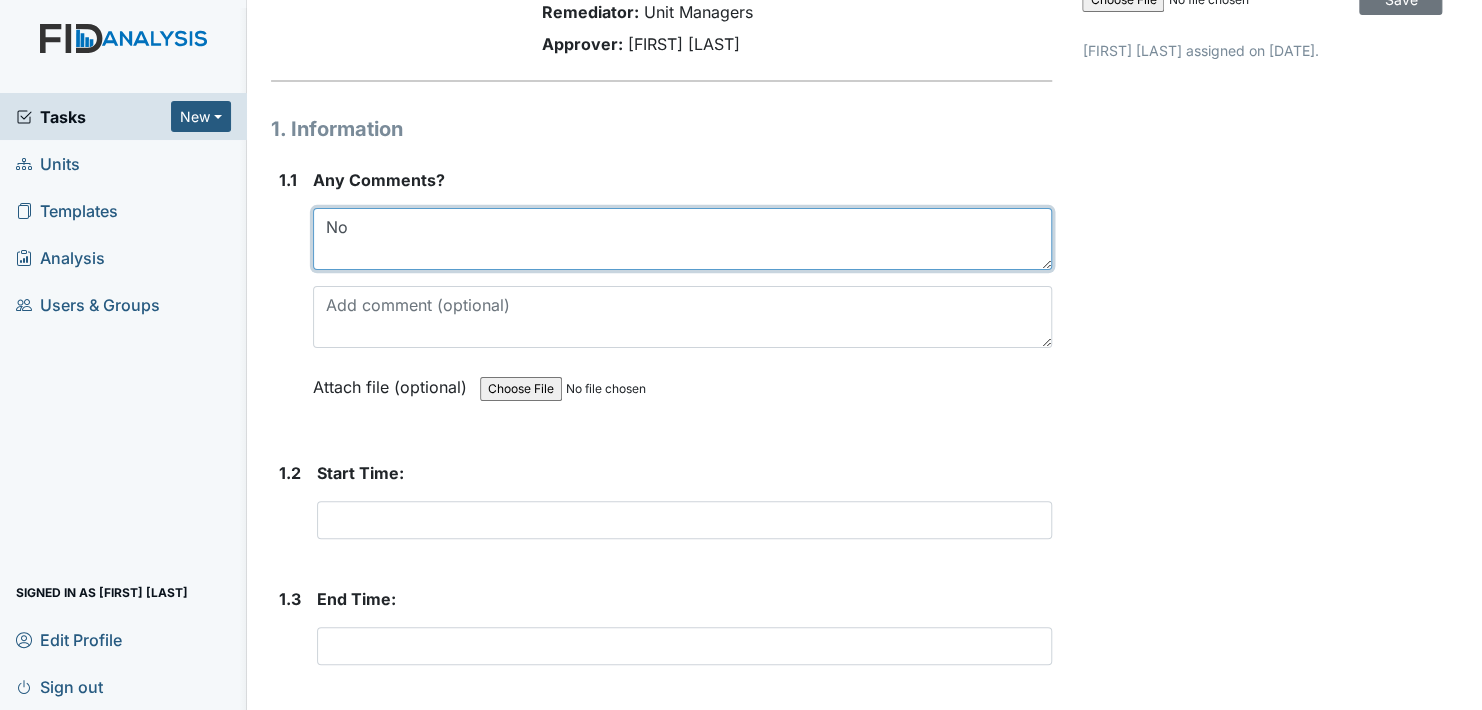 scroll, scrollTop: 200, scrollLeft: 0, axis: vertical 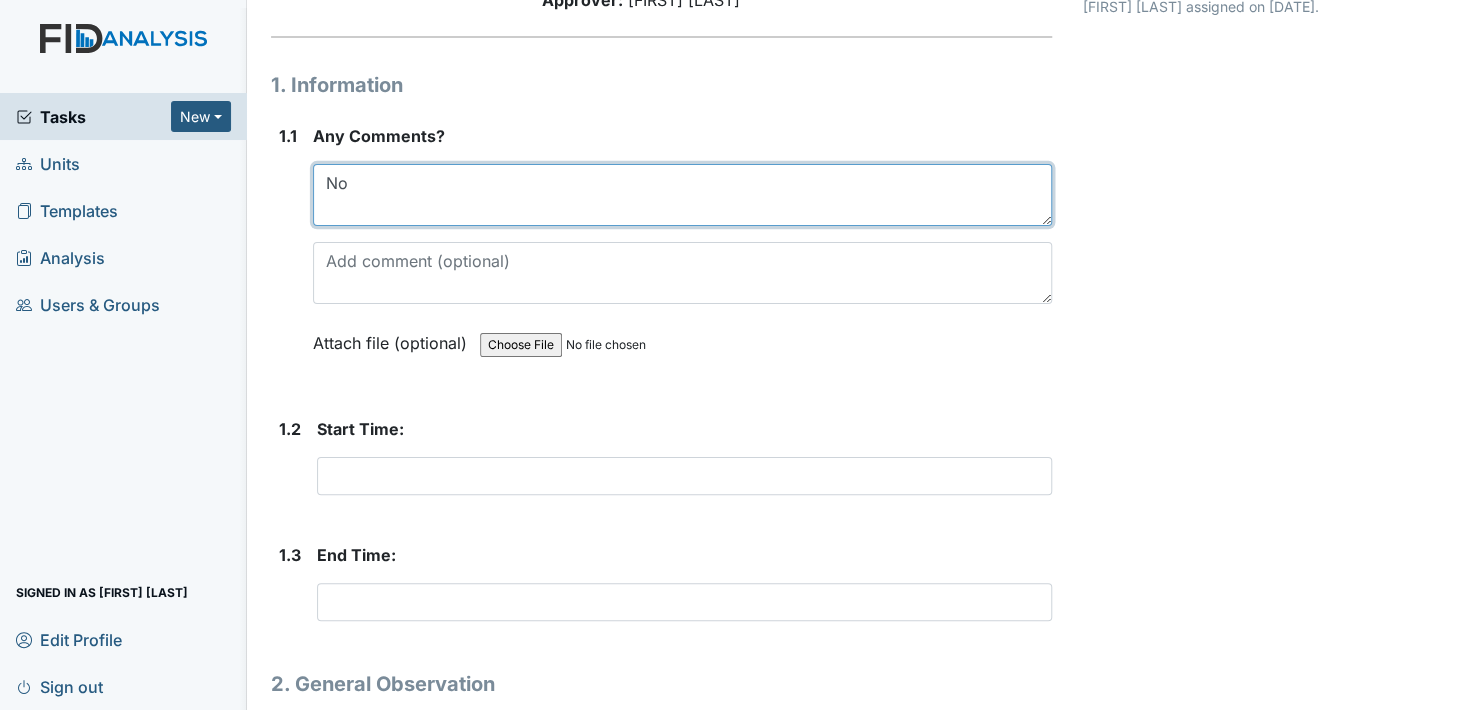 type on "No" 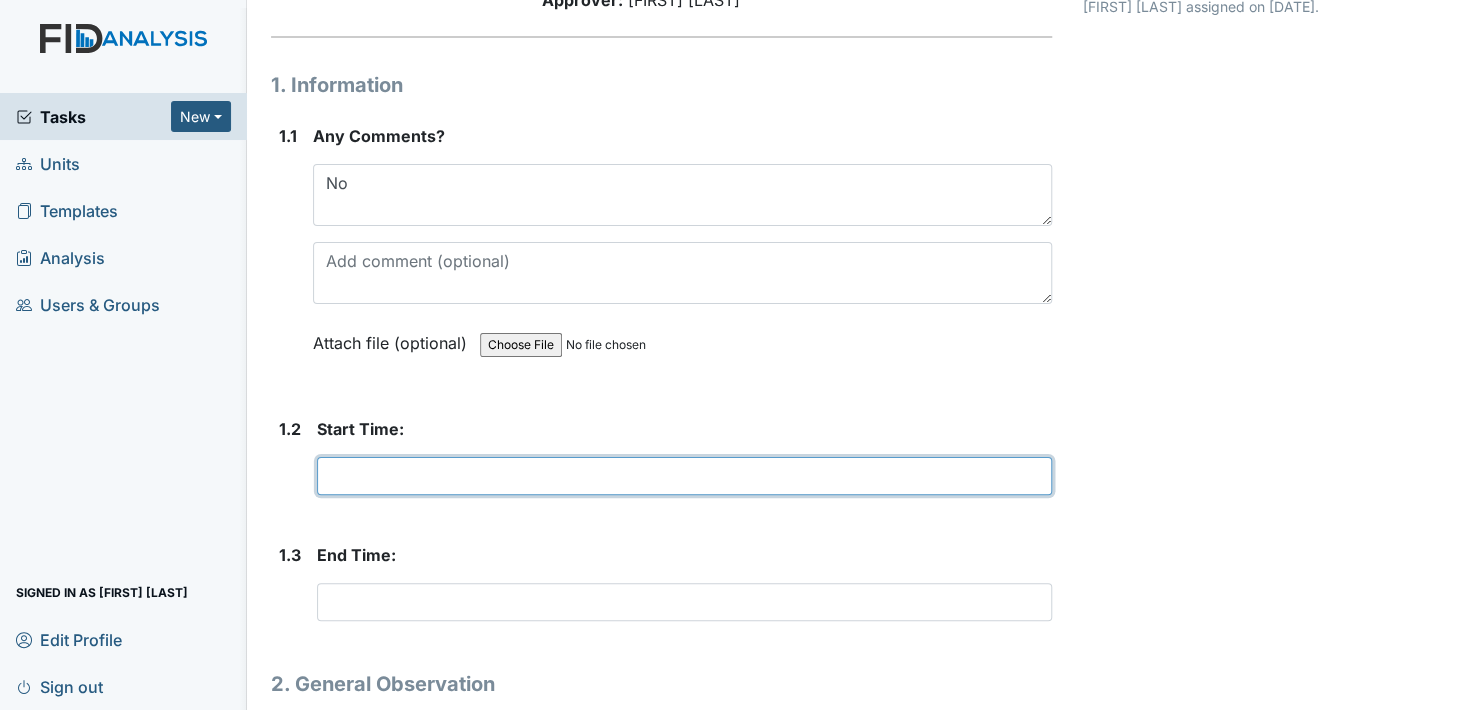 click at bounding box center [684, 476] 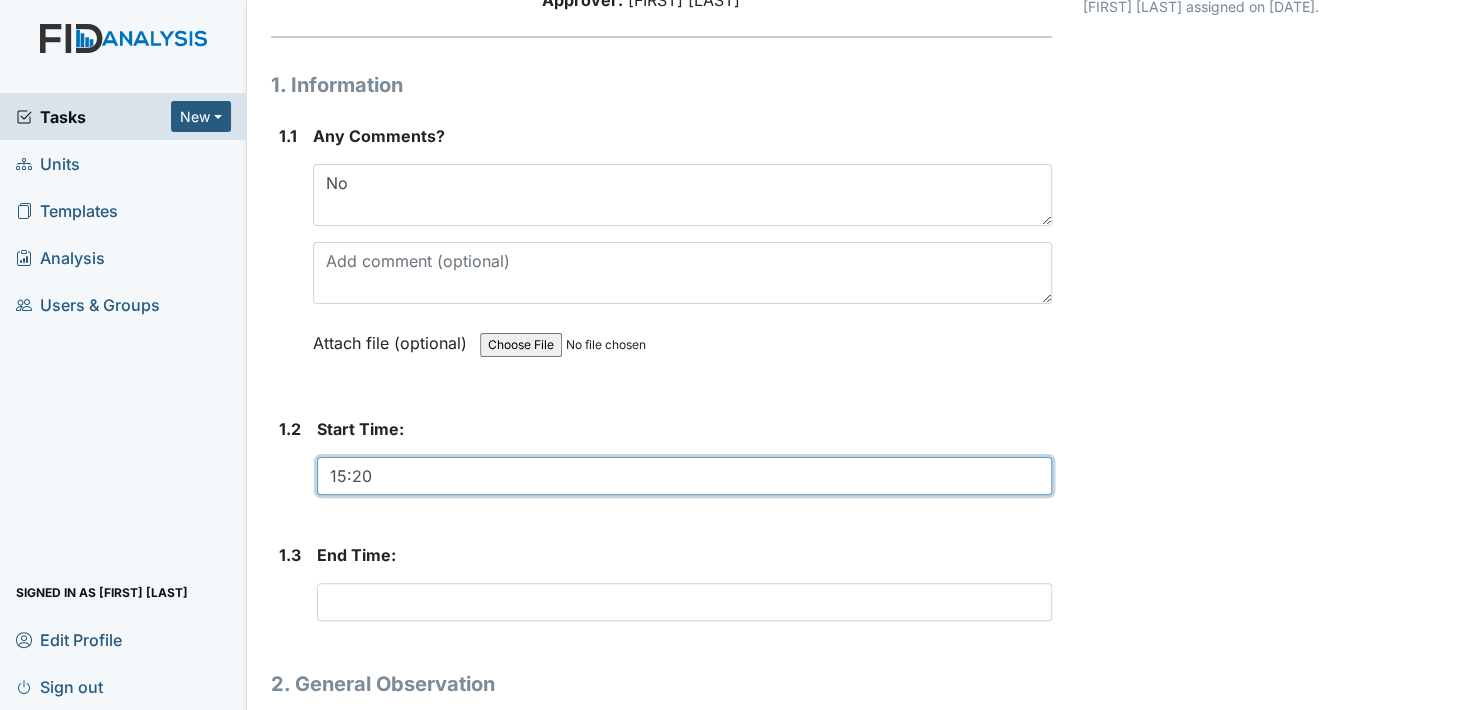 type on "15:20" 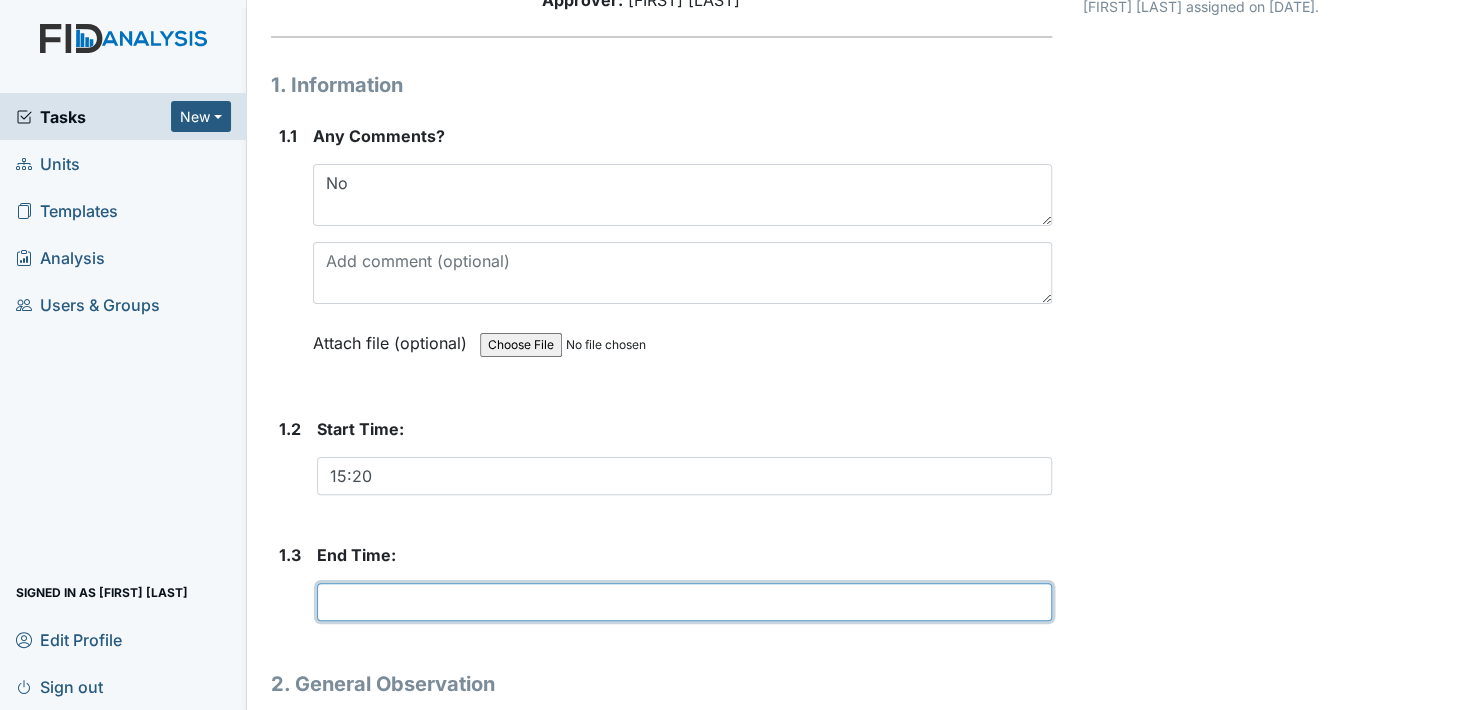 click at bounding box center [684, 602] 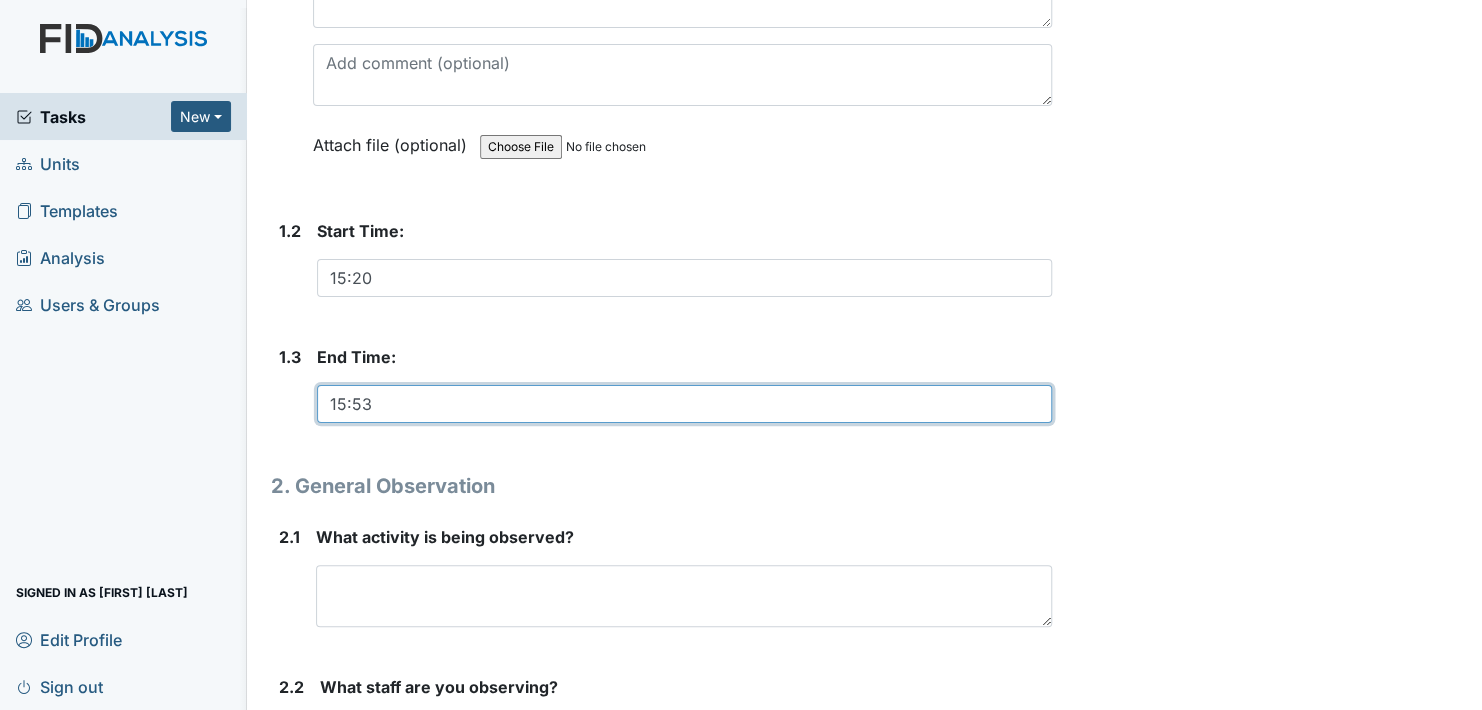 scroll, scrollTop: 400, scrollLeft: 0, axis: vertical 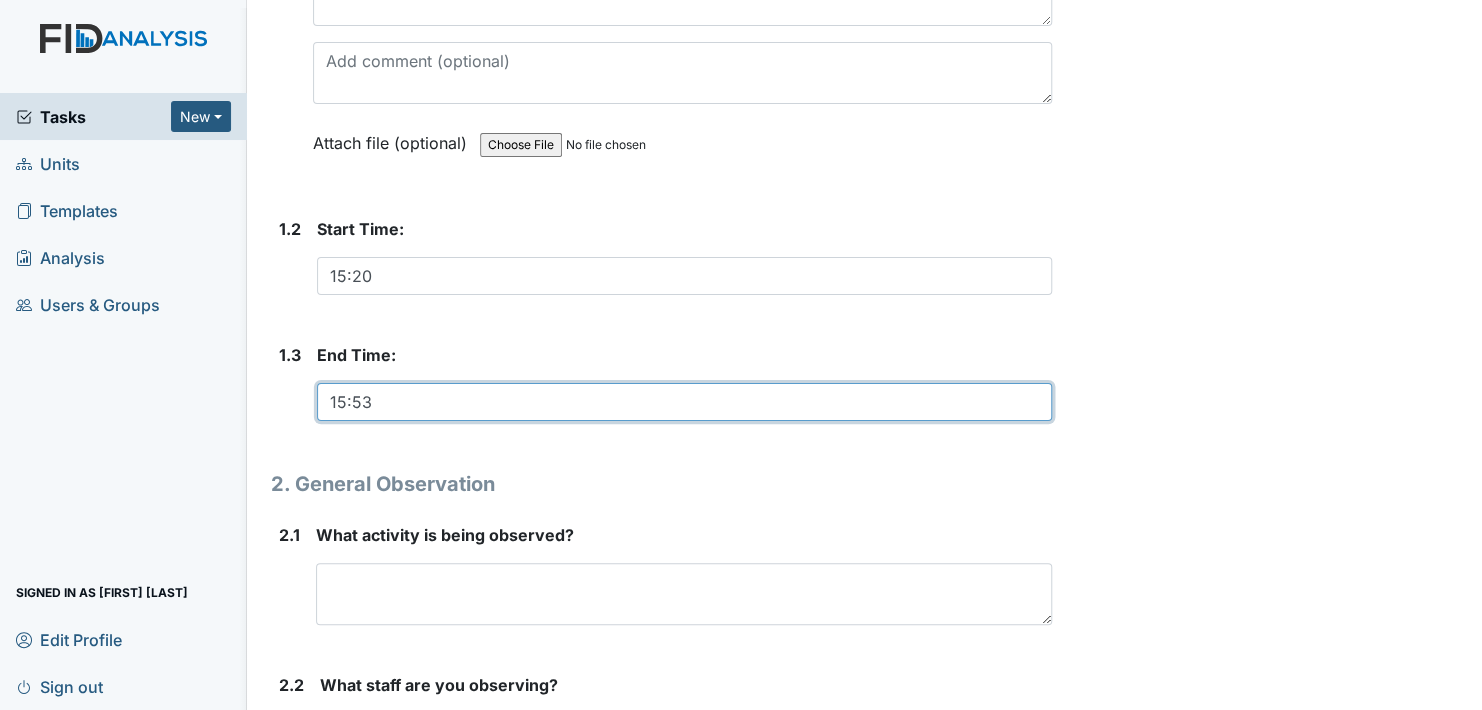 type on "15:53" 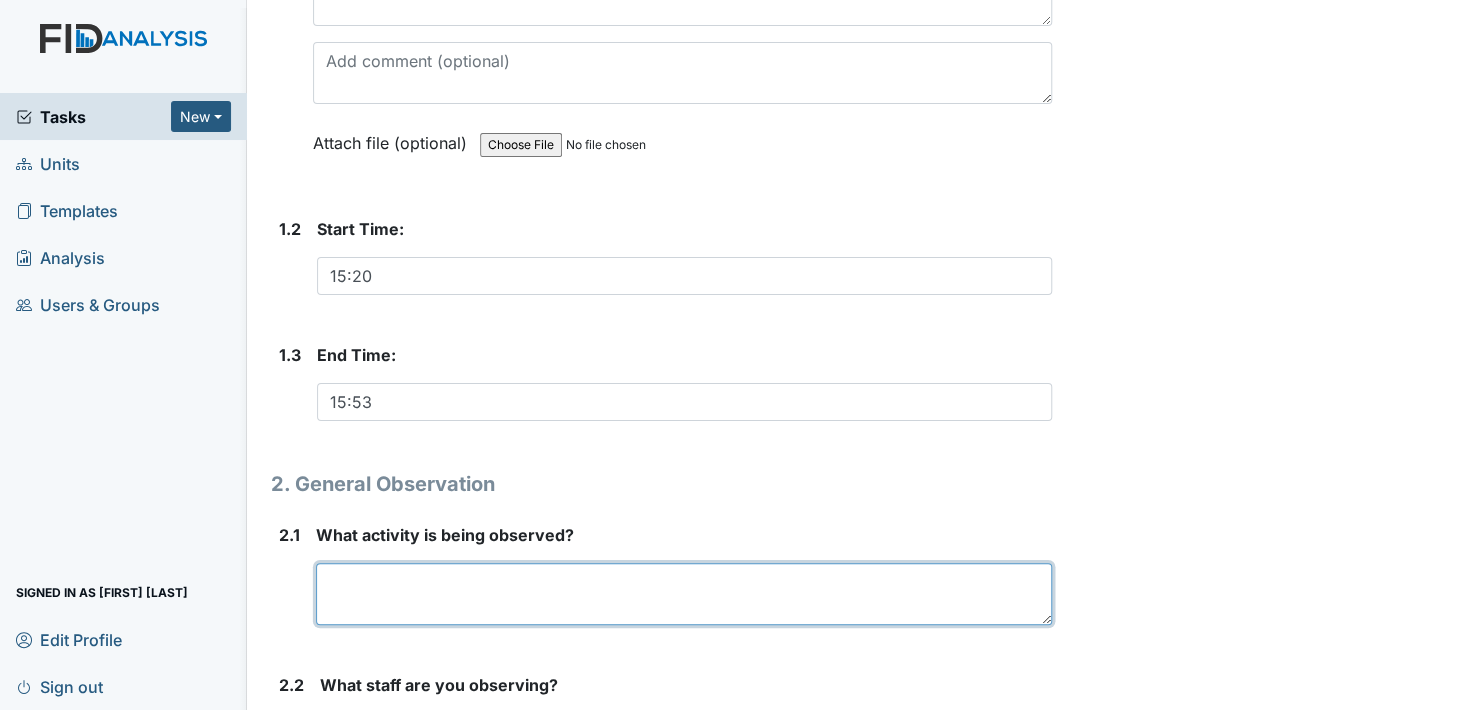 click at bounding box center [684, 594] 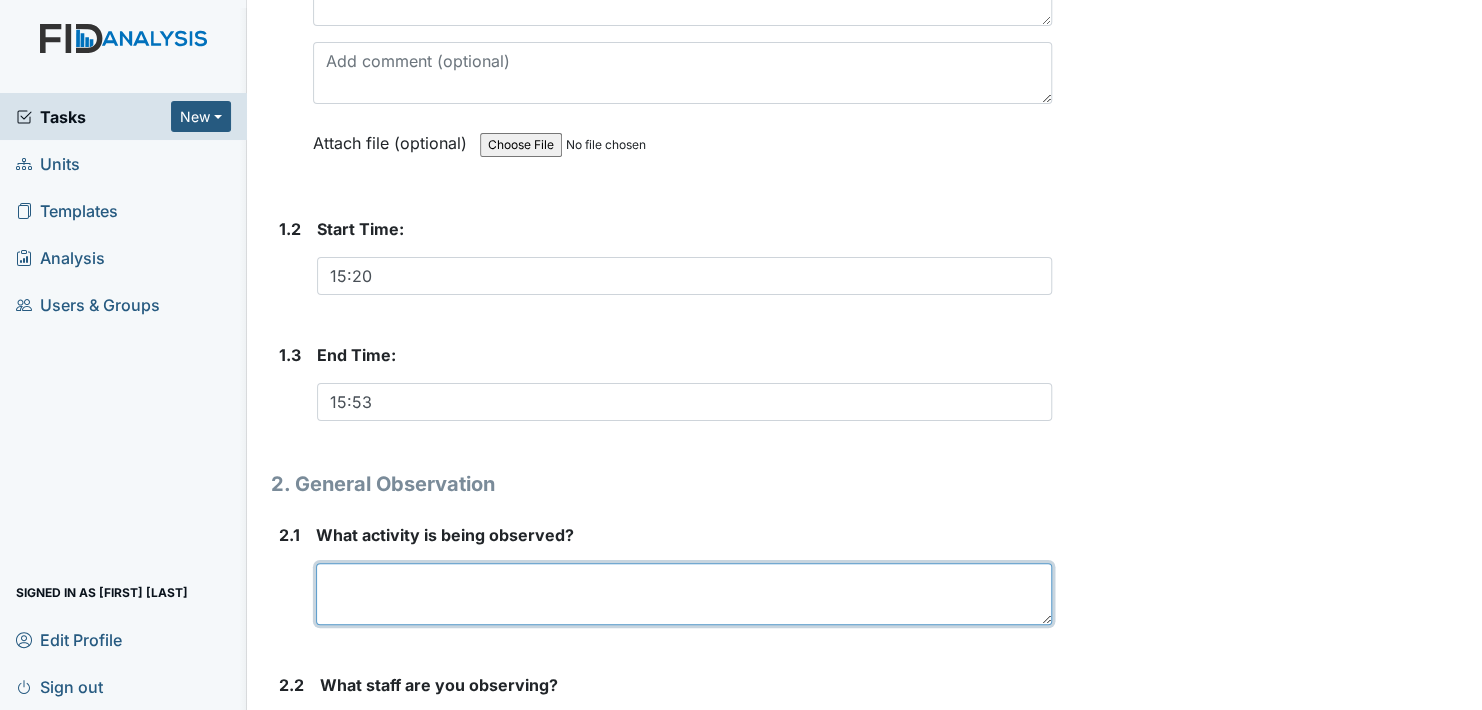 drag, startPoint x: 360, startPoint y: 600, endPoint x: 476, endPoint y: 630, distance: 119.81653 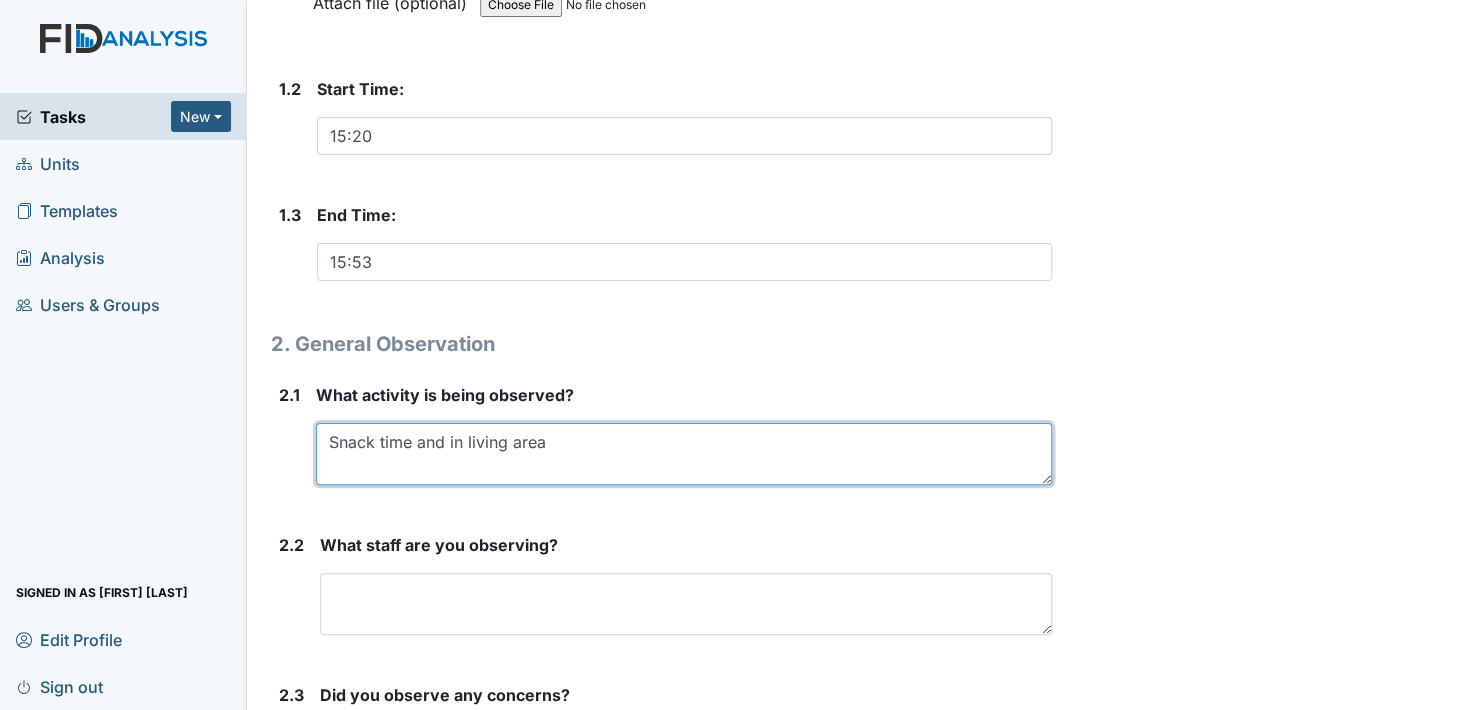 scroll, scrollTop: 600, scrollLeft: 0, axis: vertical 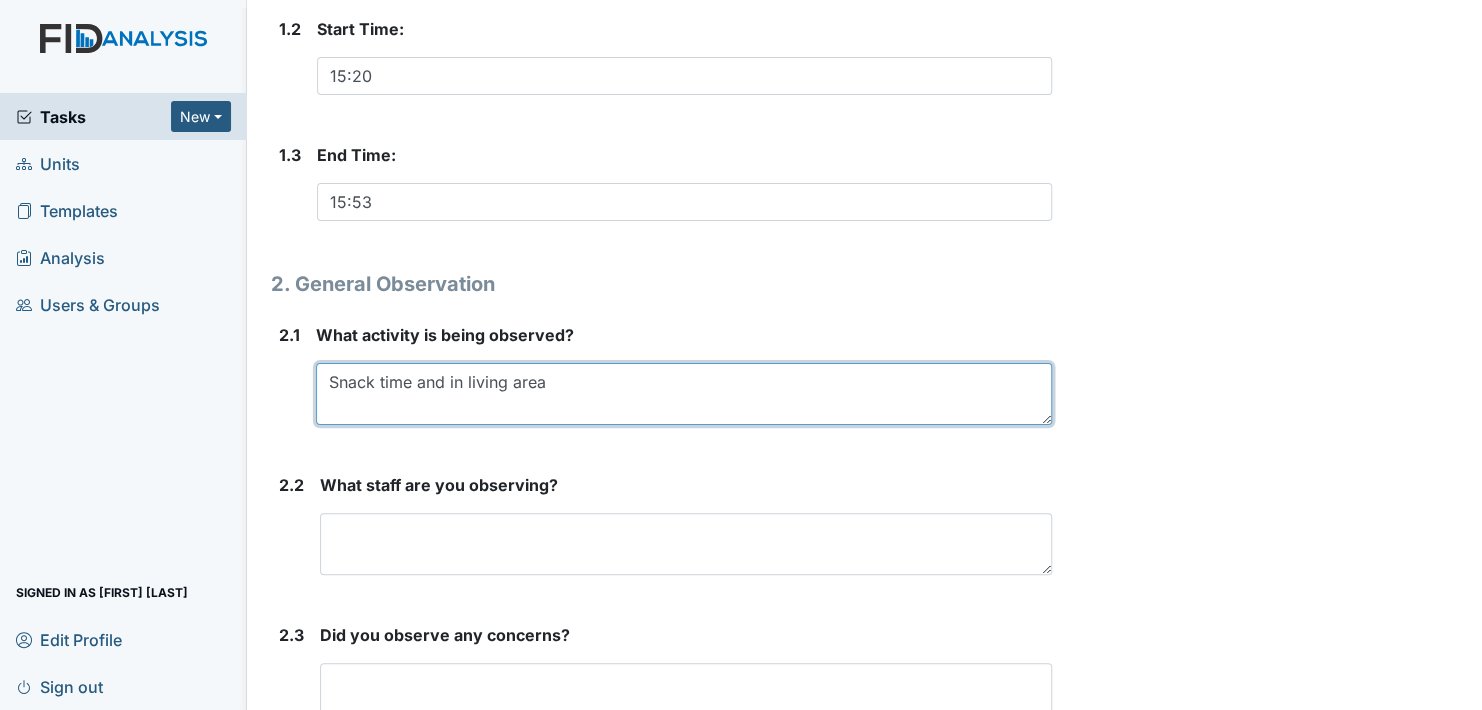 type on "Snack time and in living area" 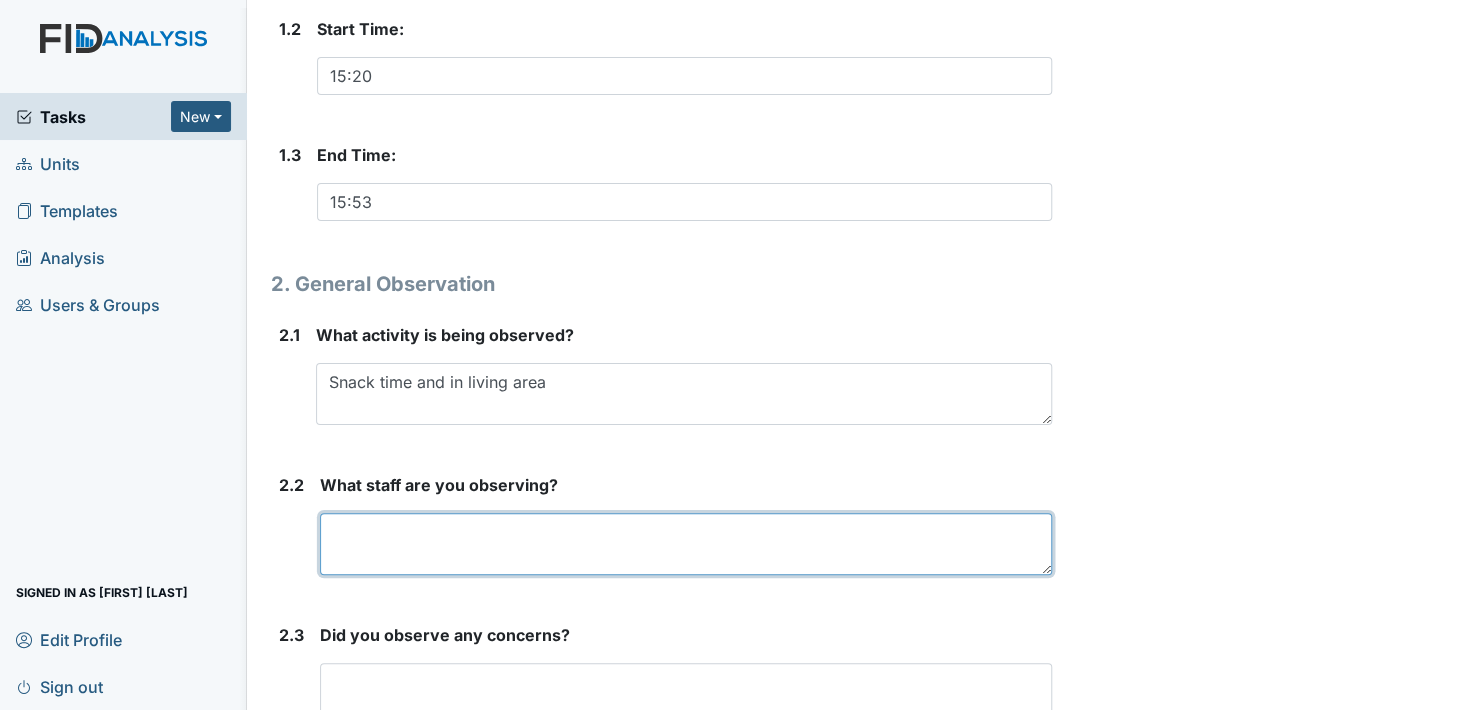 drag, startPoint x: 417, startPoint y: 544, endPoint x: 409, endPoint y: 555, distance: 13.601471 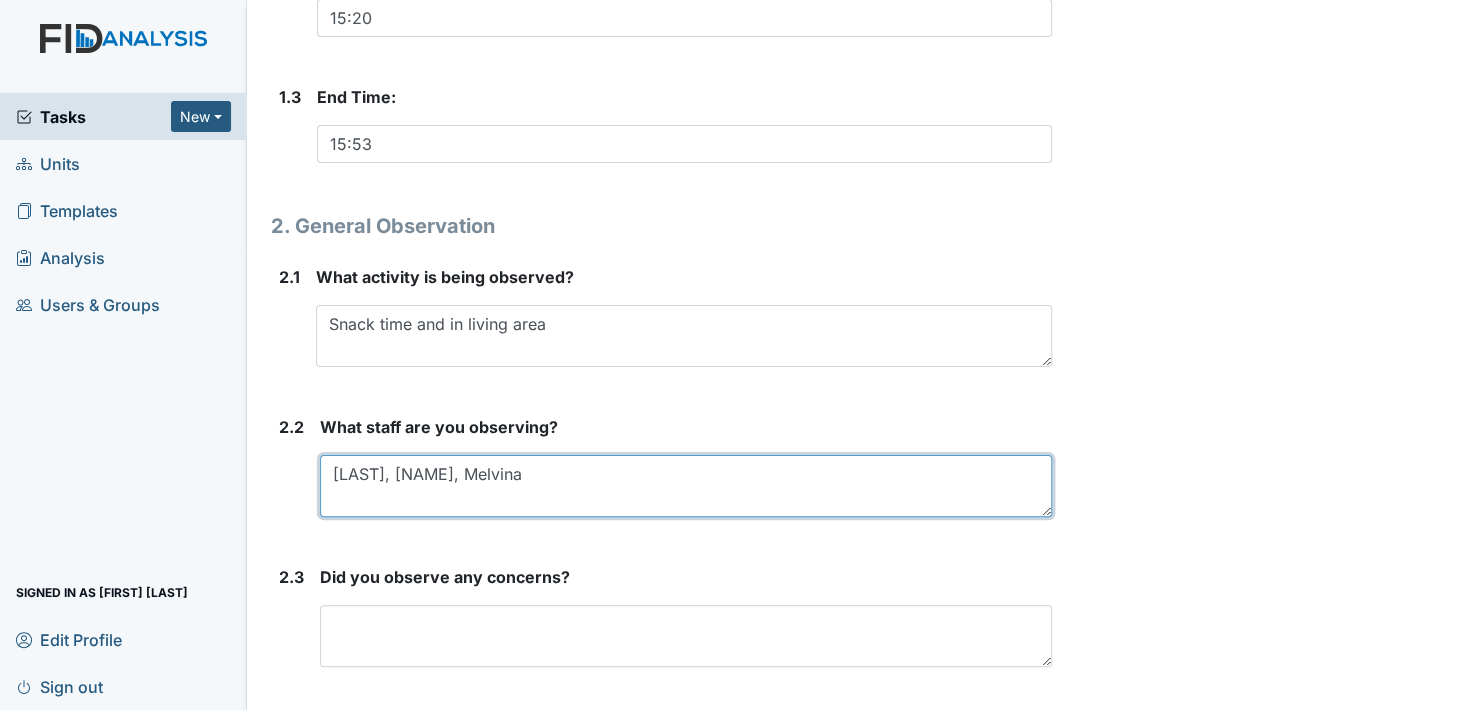 scroll, scrollTop: 713, scrollLeft: 0, axis: vertical 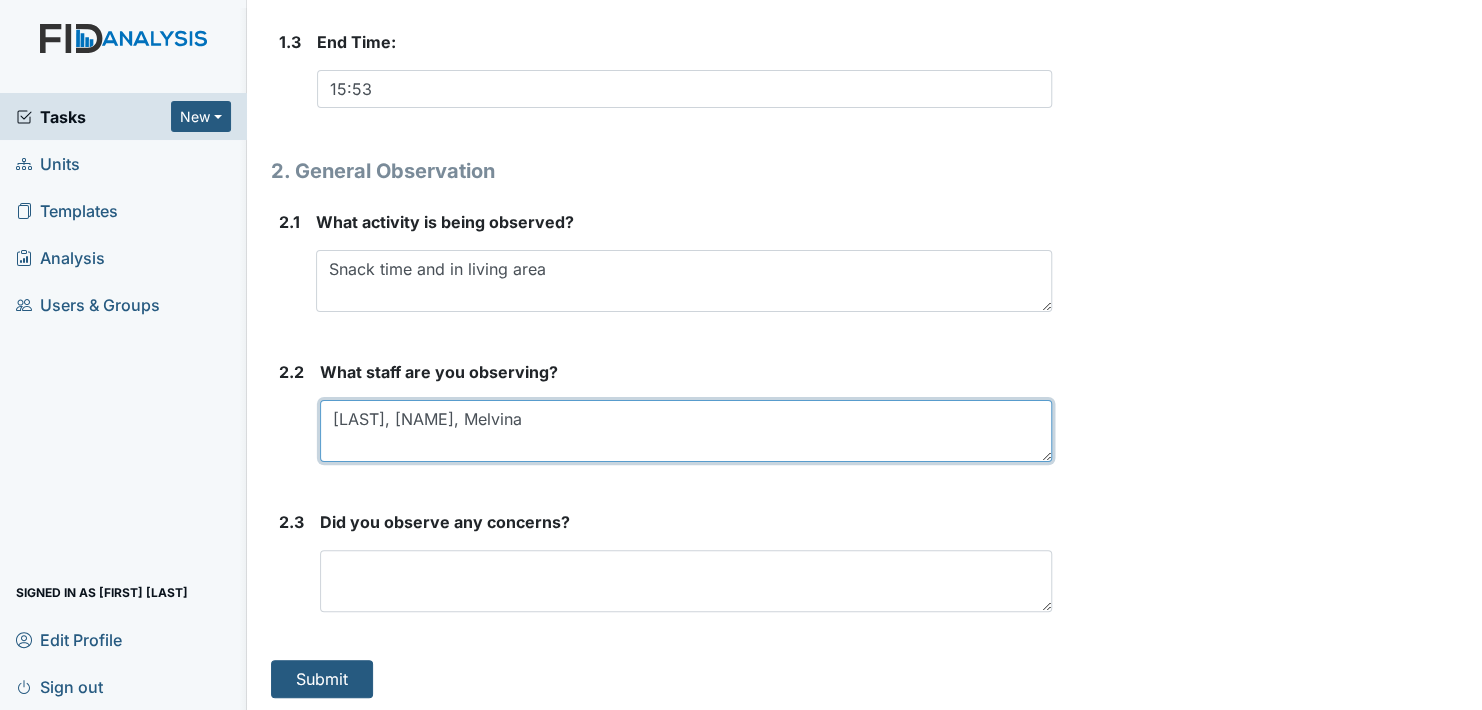 type on "[LAST], [NAME], Melvina" 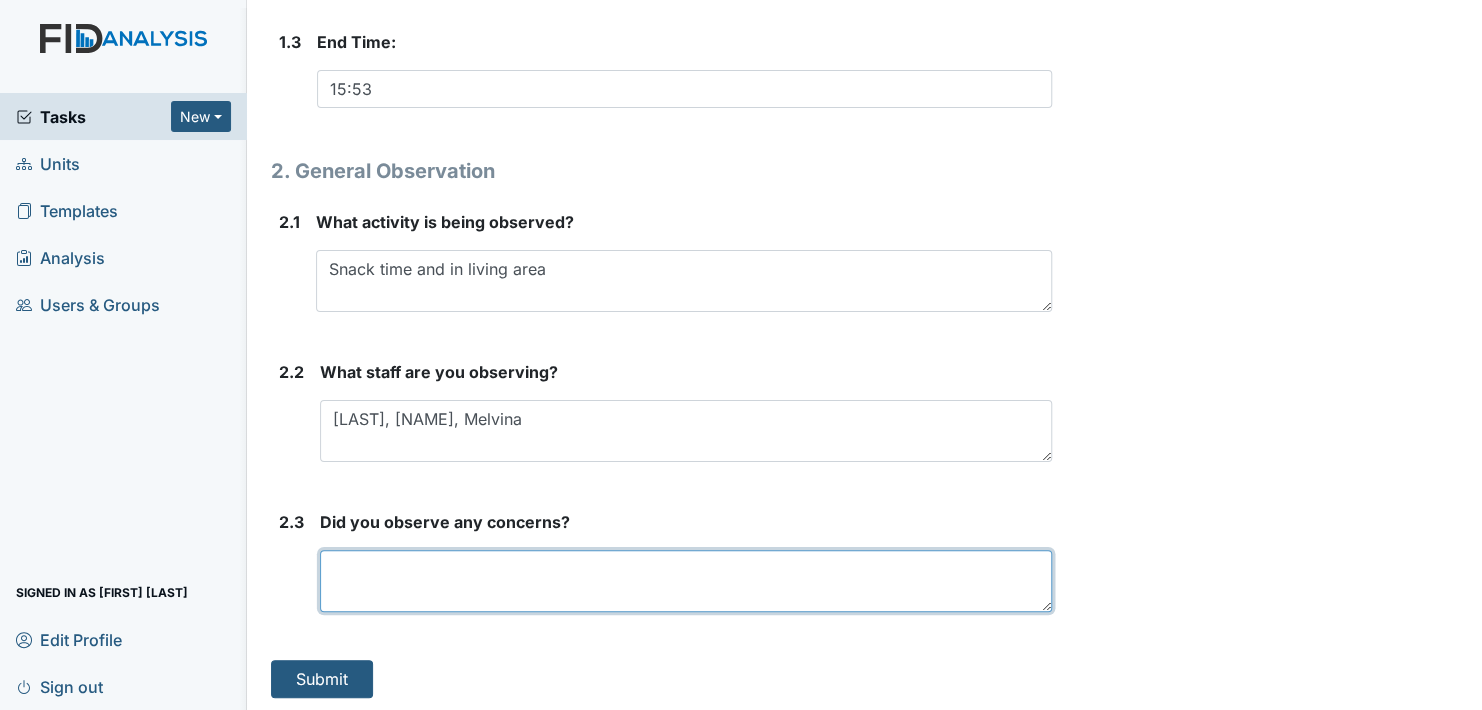 click at bounding box center [686, 581] 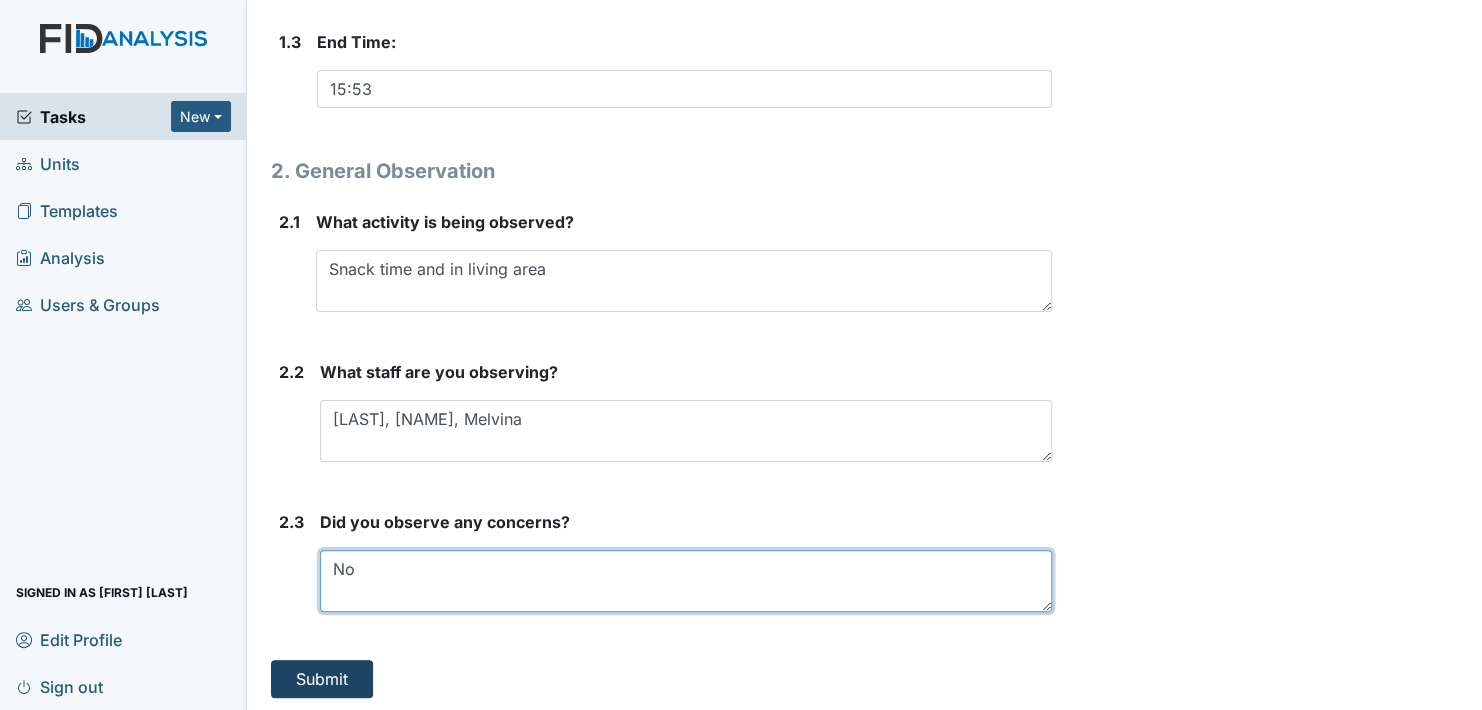 type on "No" 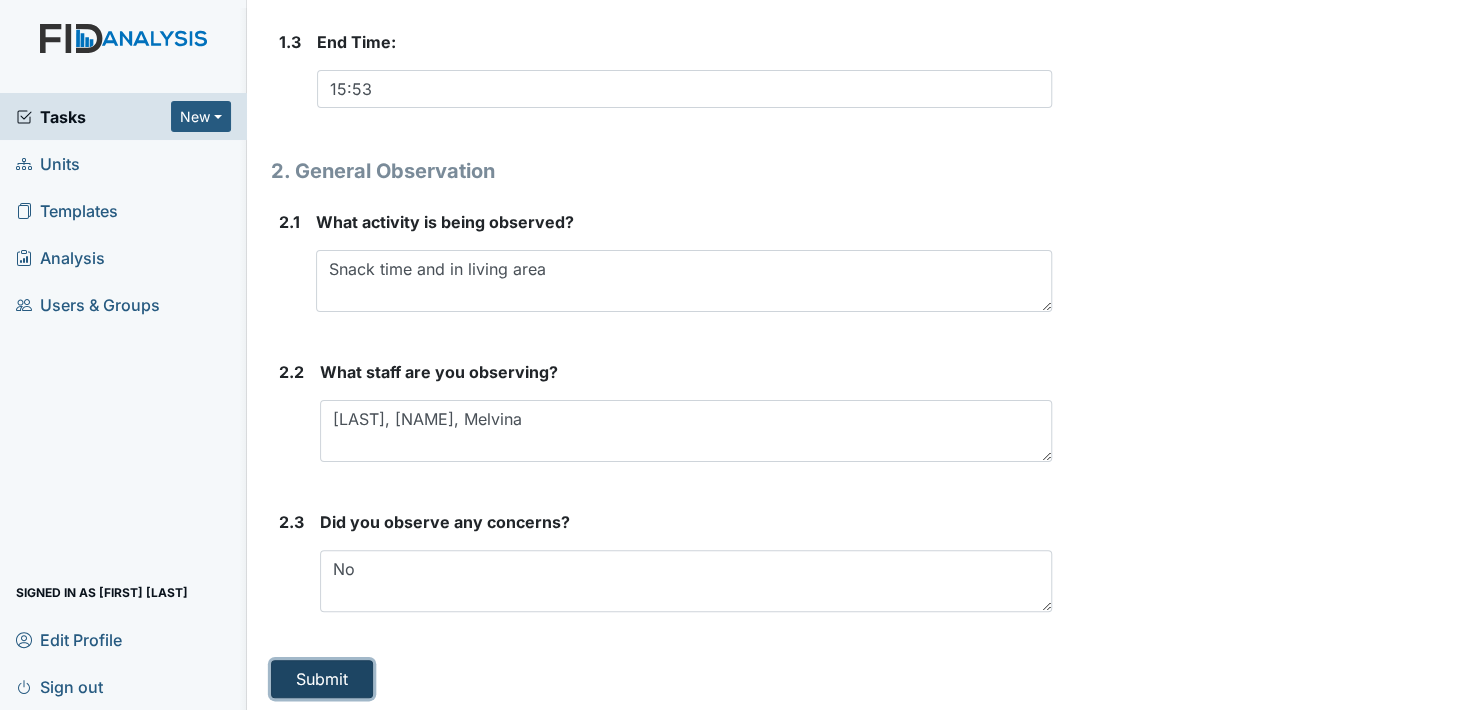 click on "Submit" at bounding box center [322, 679] 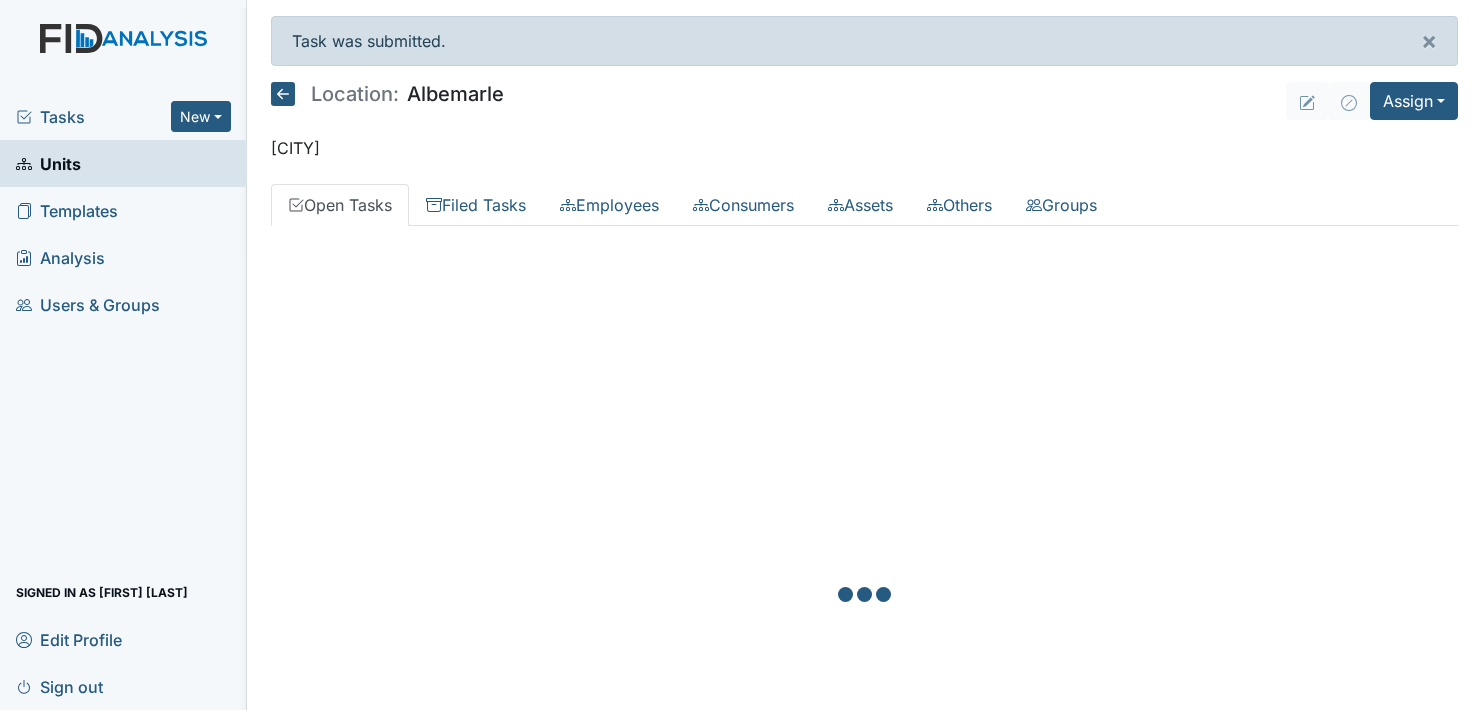 scroll, scrollTop: 0, scrollLeft: 0, axis: both 